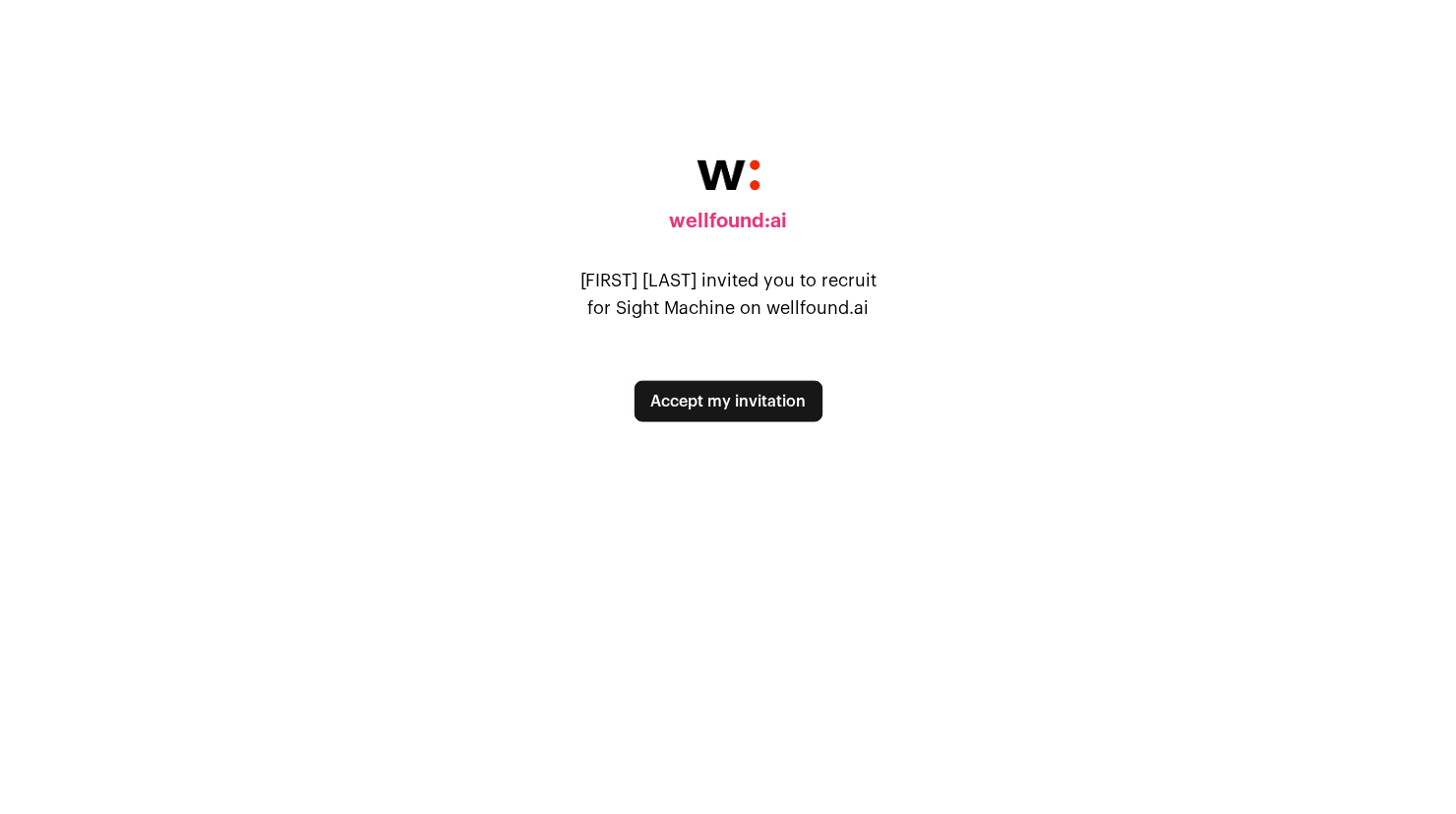 scroll, scrollTop: 0, scrollLeft: 0, axis: both 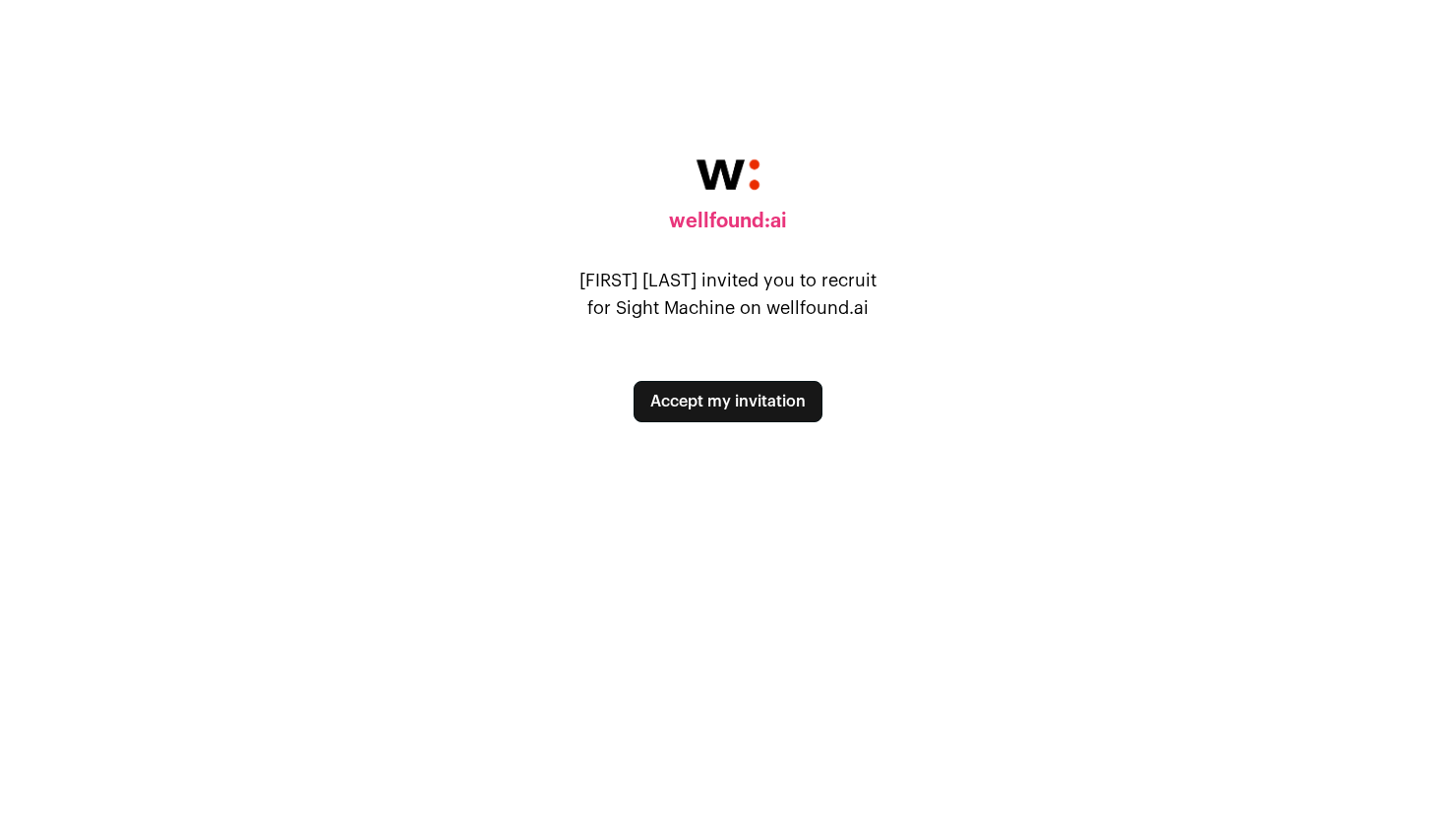 click on "Accept my invitation" at bounding box center [728, 402] 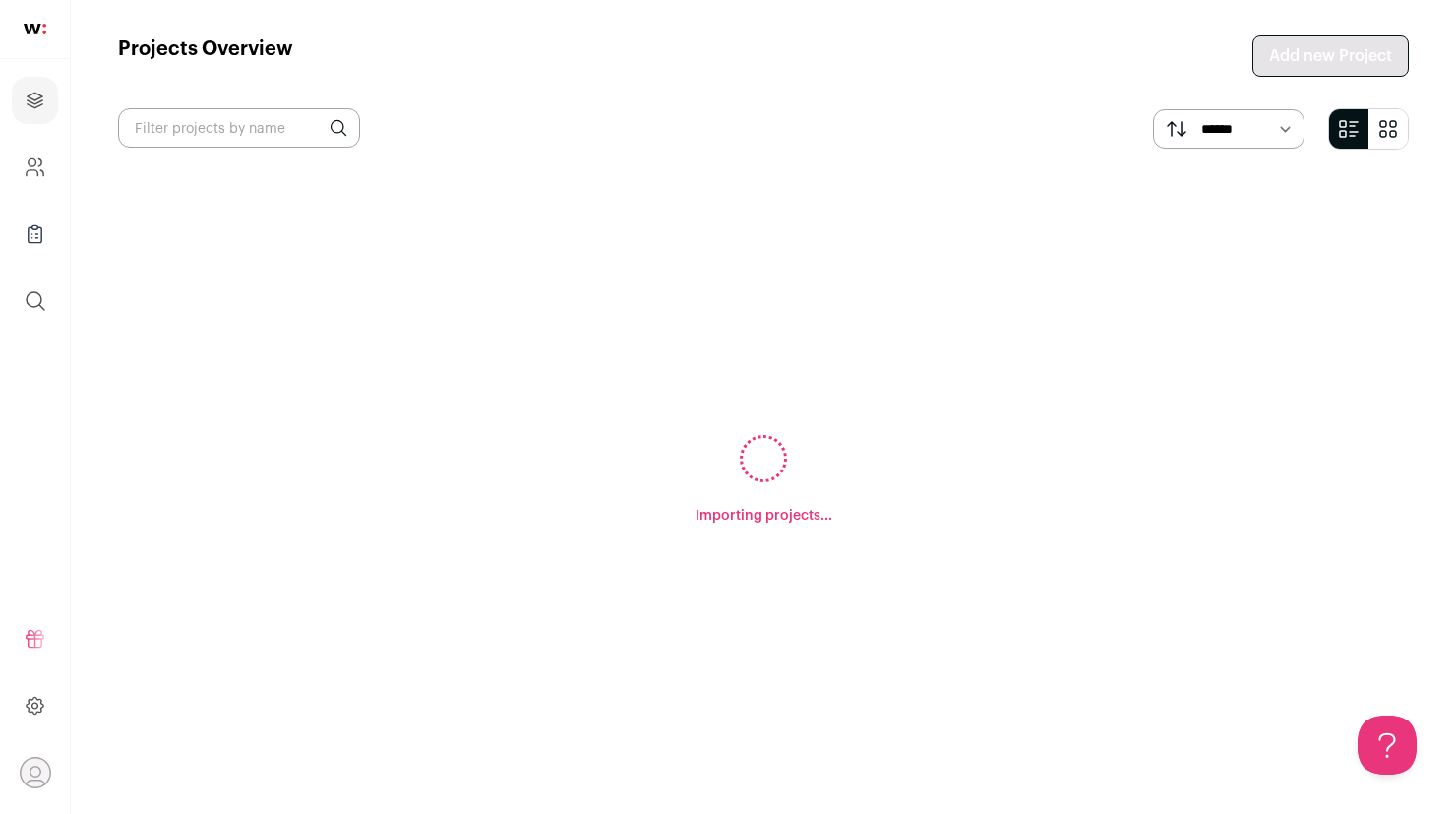 scroll, scrollTop: 0, scrollLeft: 0, axis: both 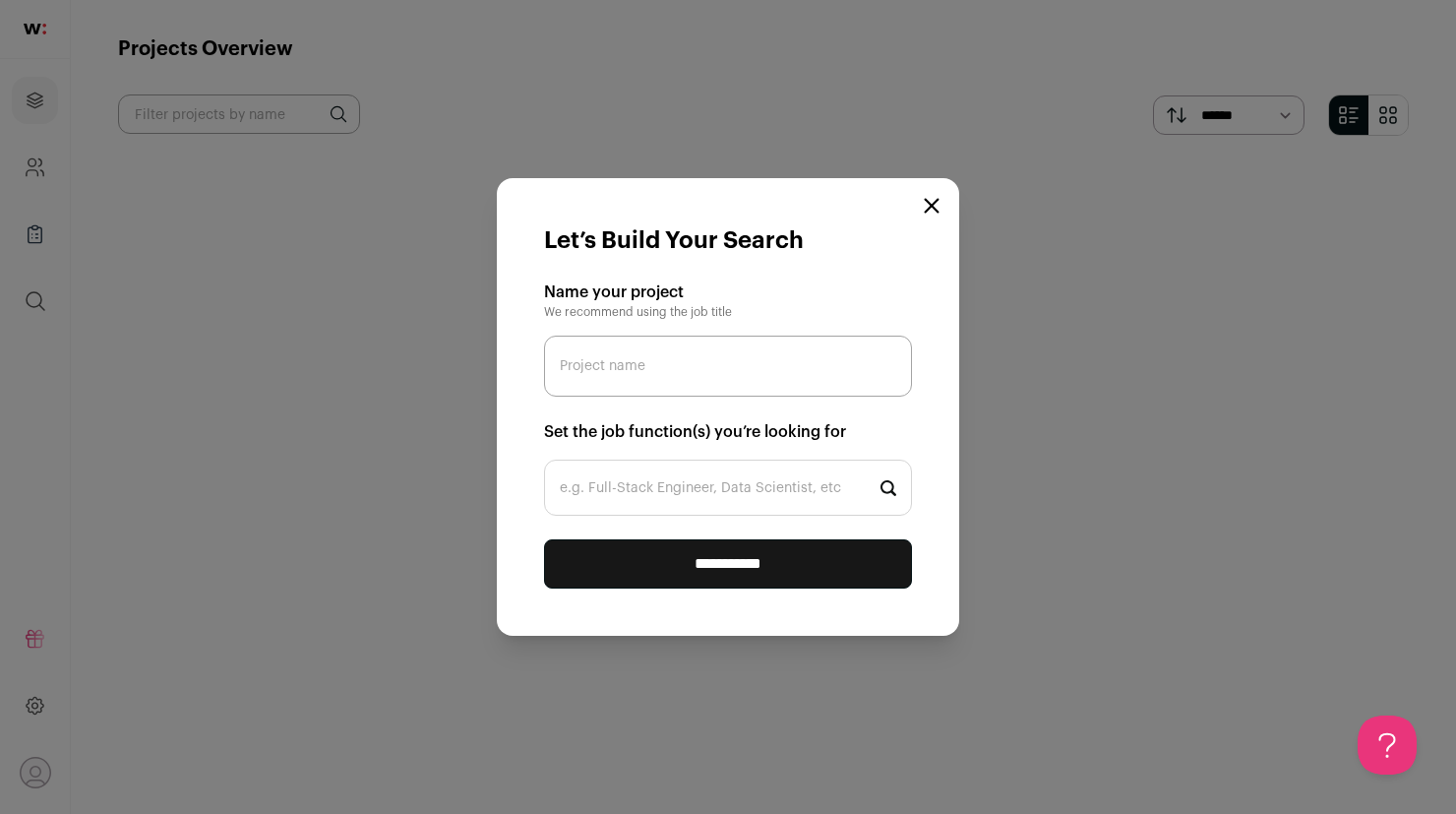 click 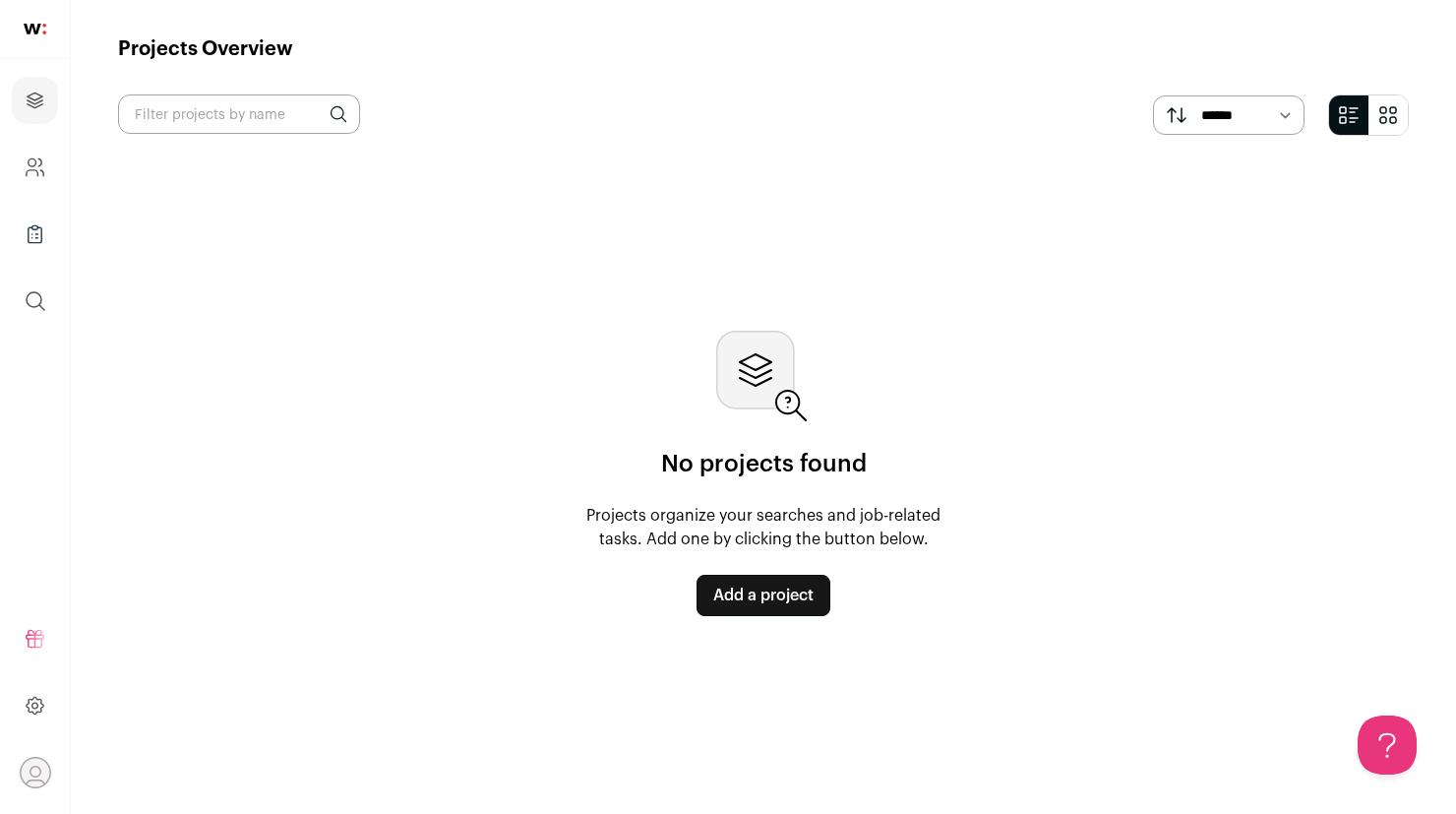 click on "Projects organize your searches and job-related tasks. Add one by clicking the button below." at bounding box center (763, 528) 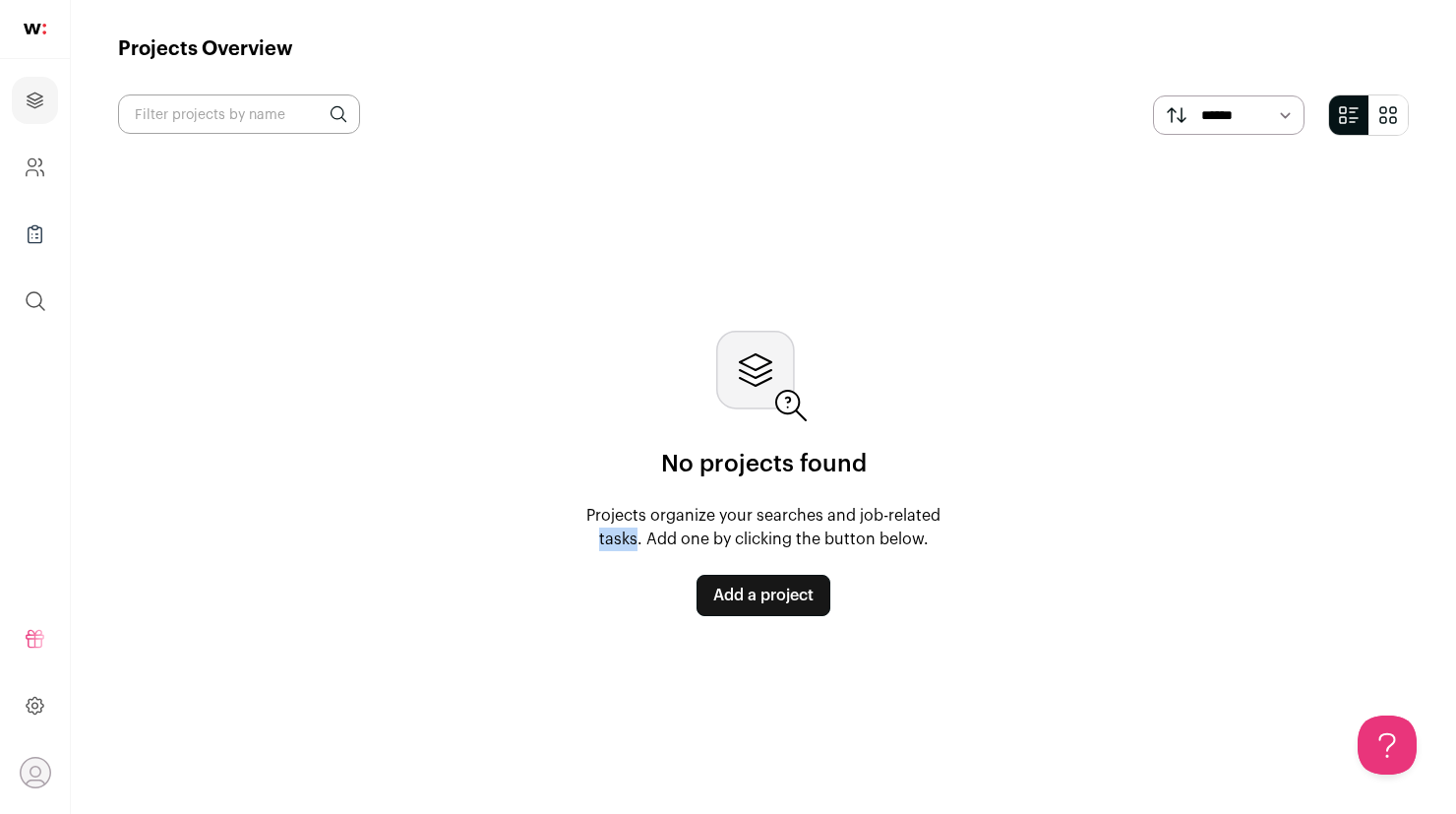 click on "Projects organize your searches and job-related tasks. Add one by clicking the button below." at bounding box center (763, 528) 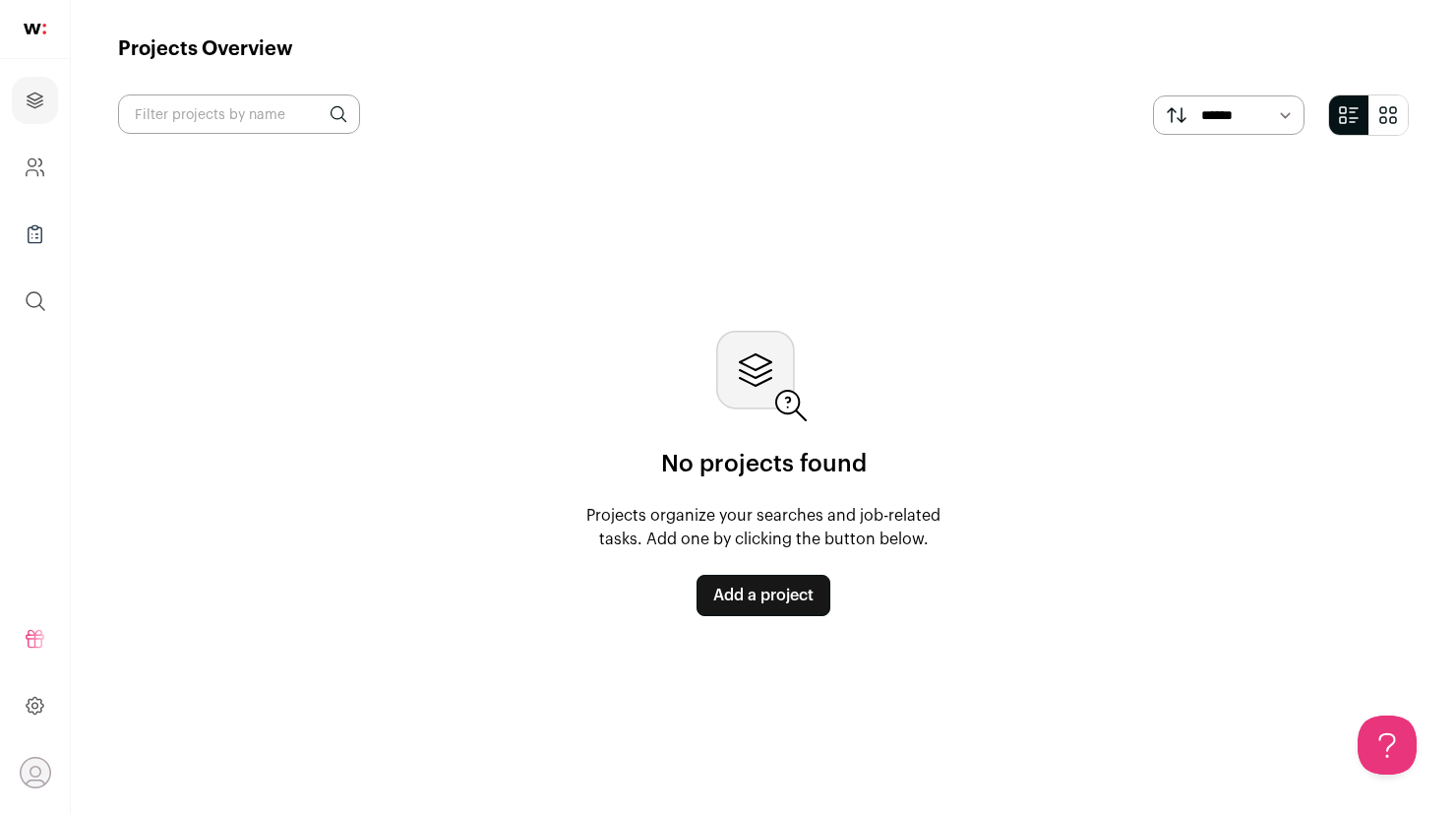 click on "Projects organize your searches and job-related tasks. Add one by clicking the button below." at bounding box center [763, 528] 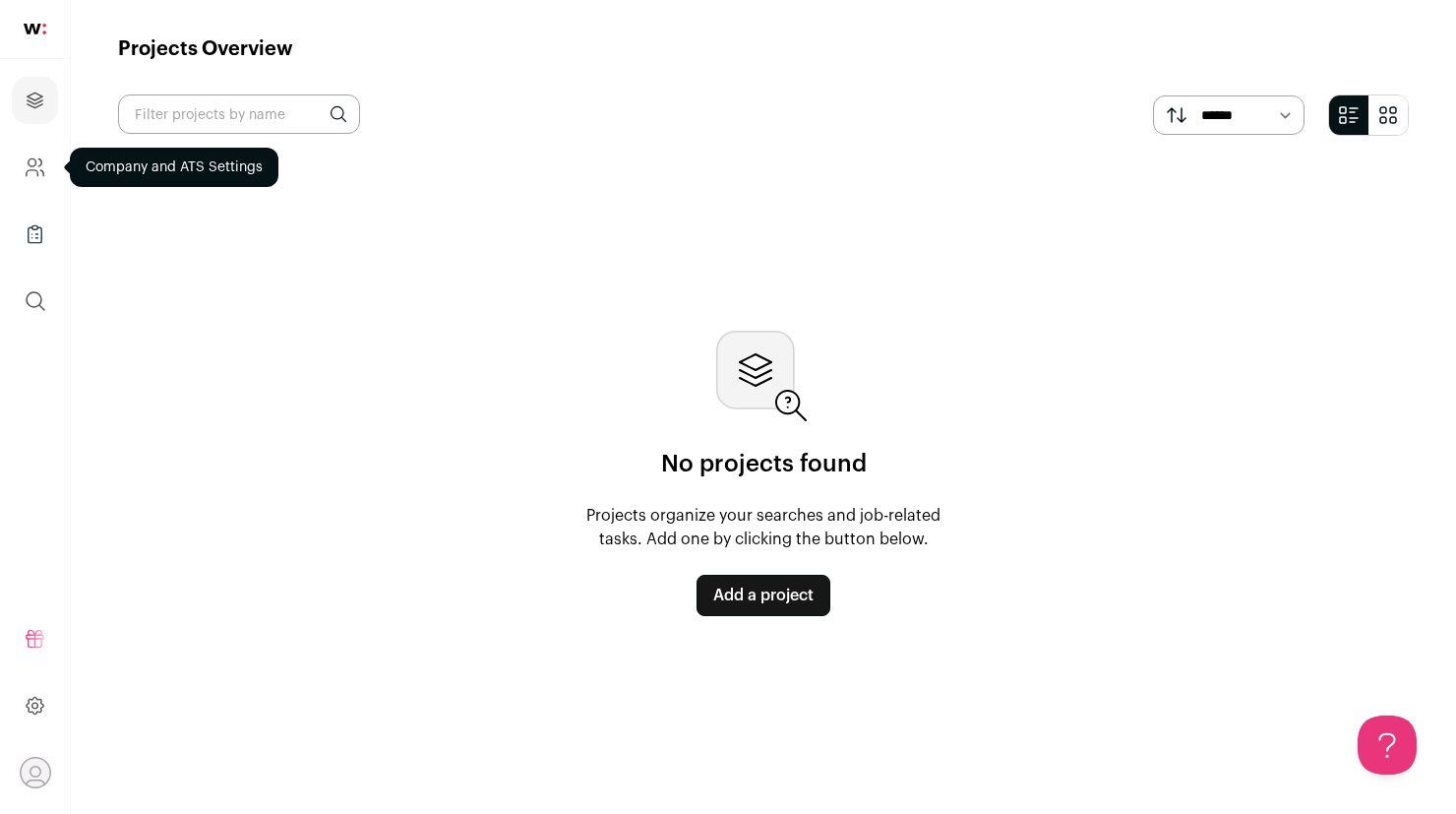 click at bounding box center (34, 167) 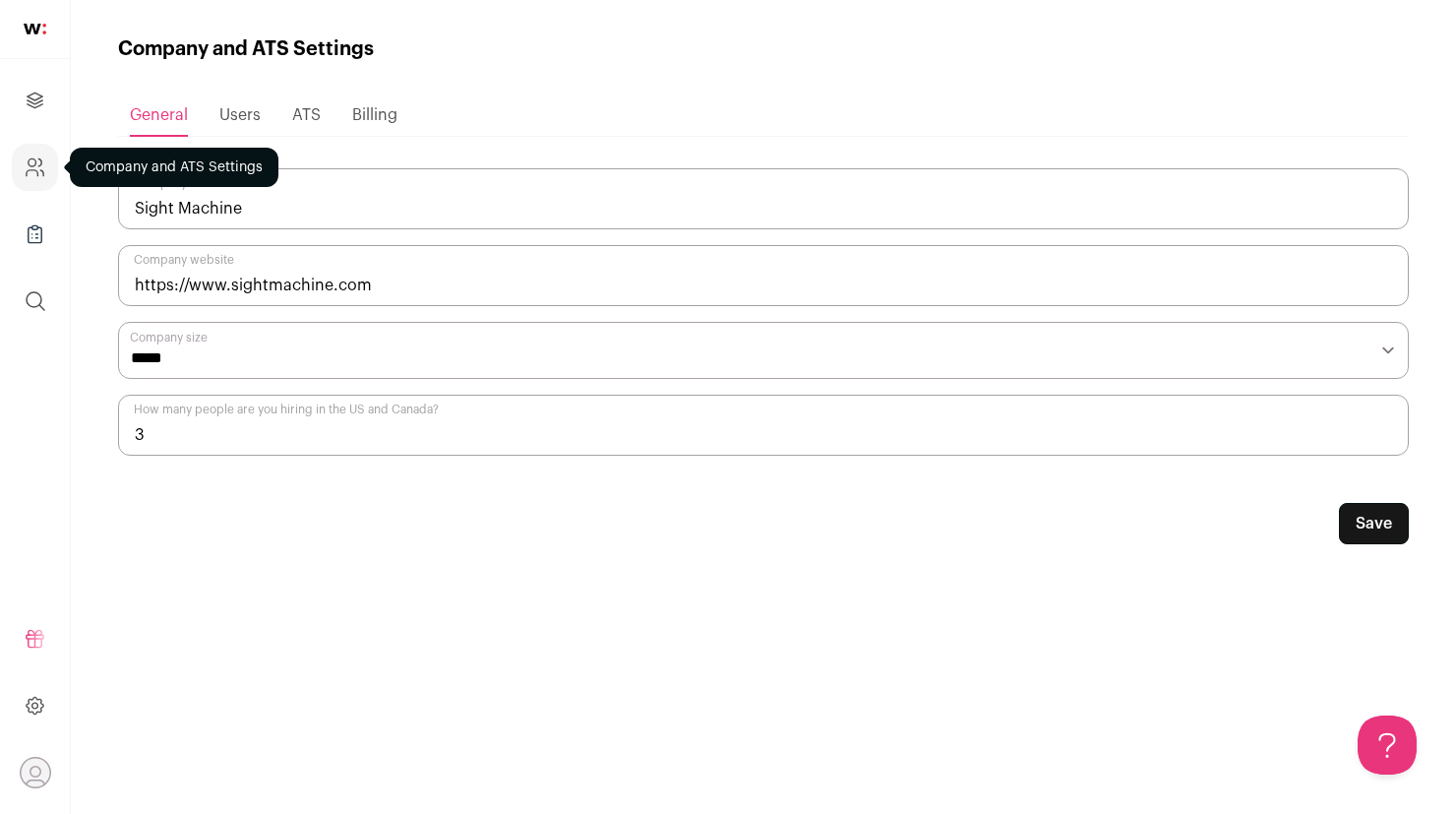scroll, scrollTop: 0, scrollLeft: 0, axis: both 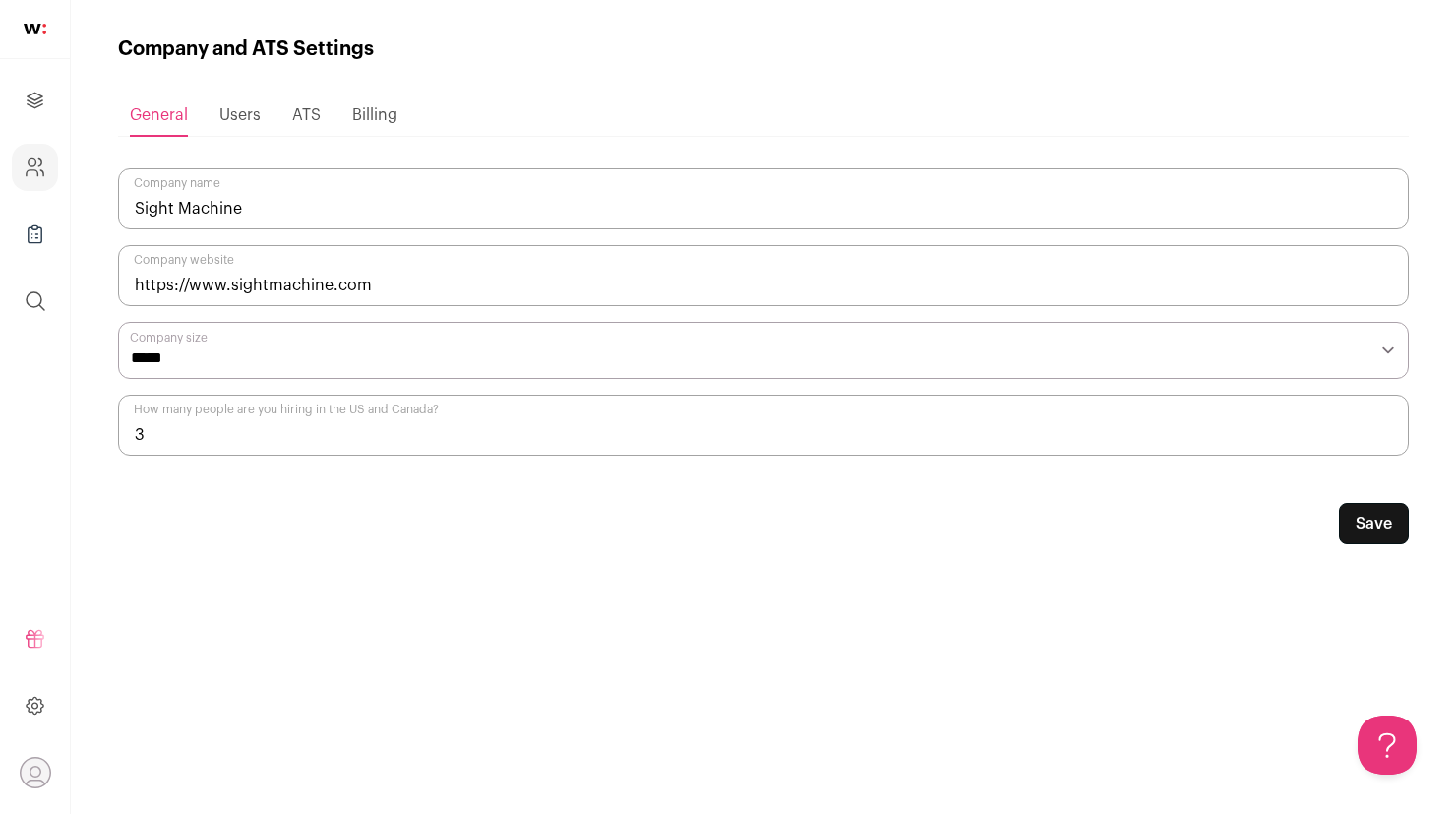 click 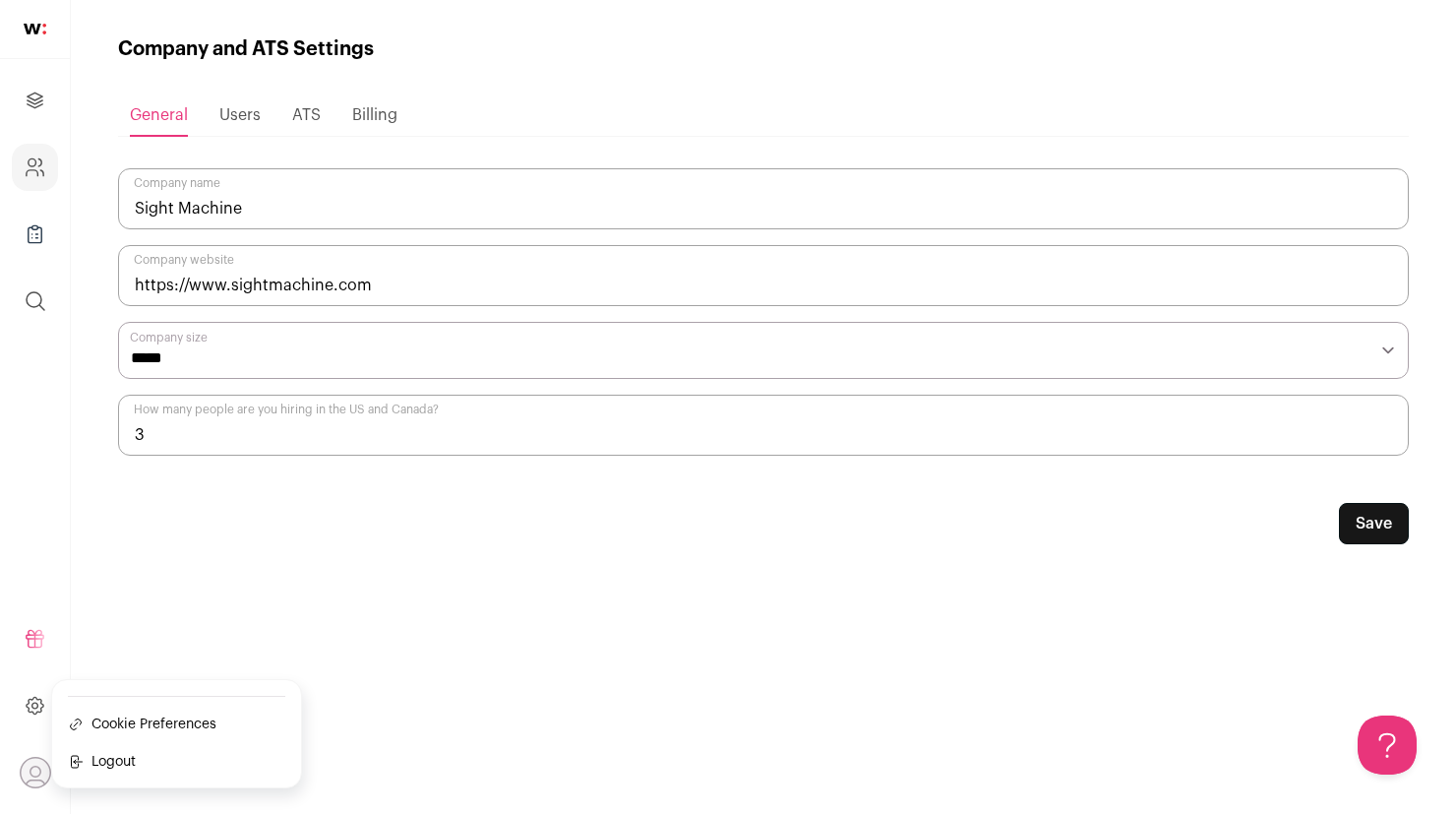 click 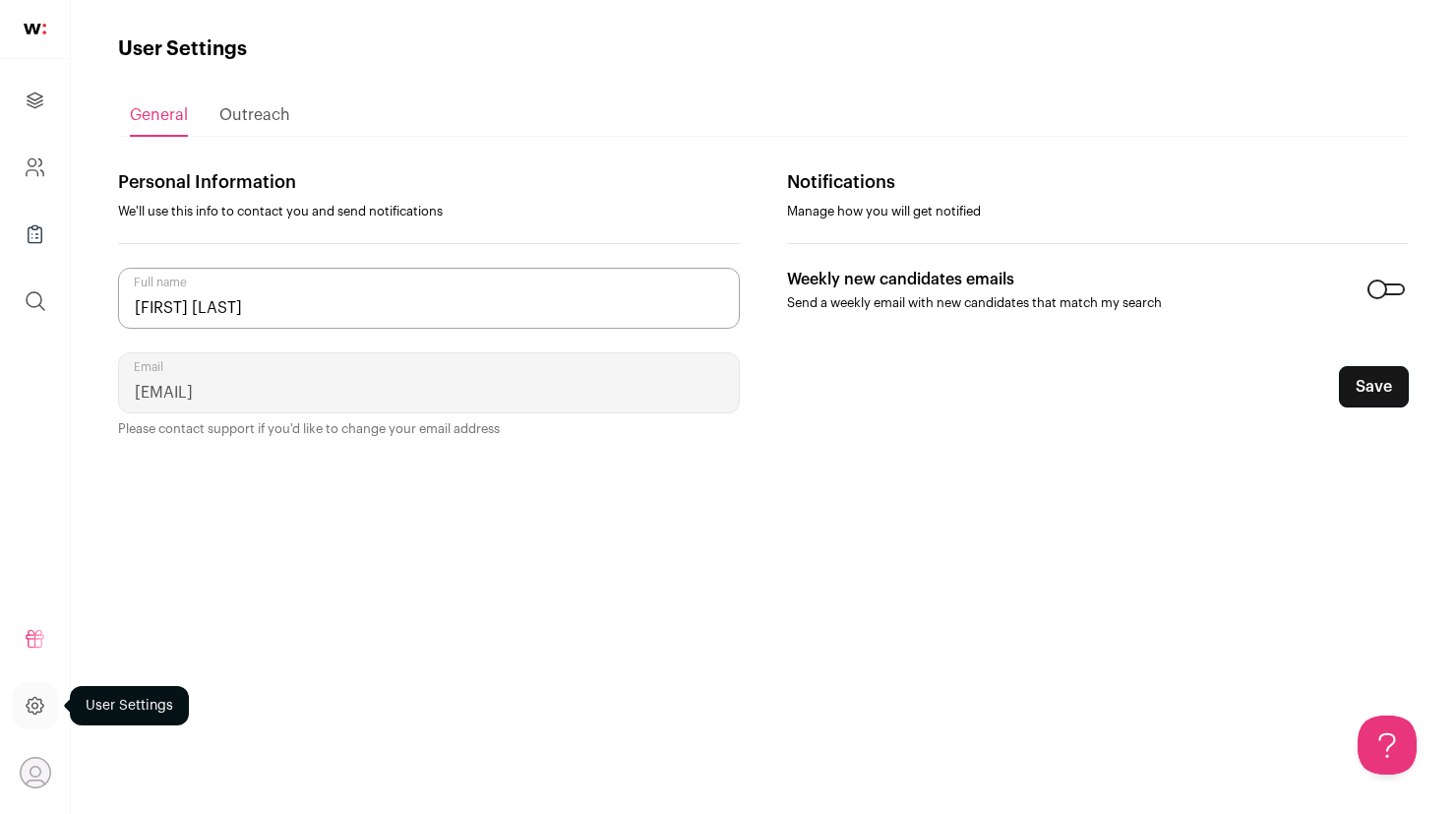 scroll, scrollTop: 0, scrollLeft: 0, axis: both 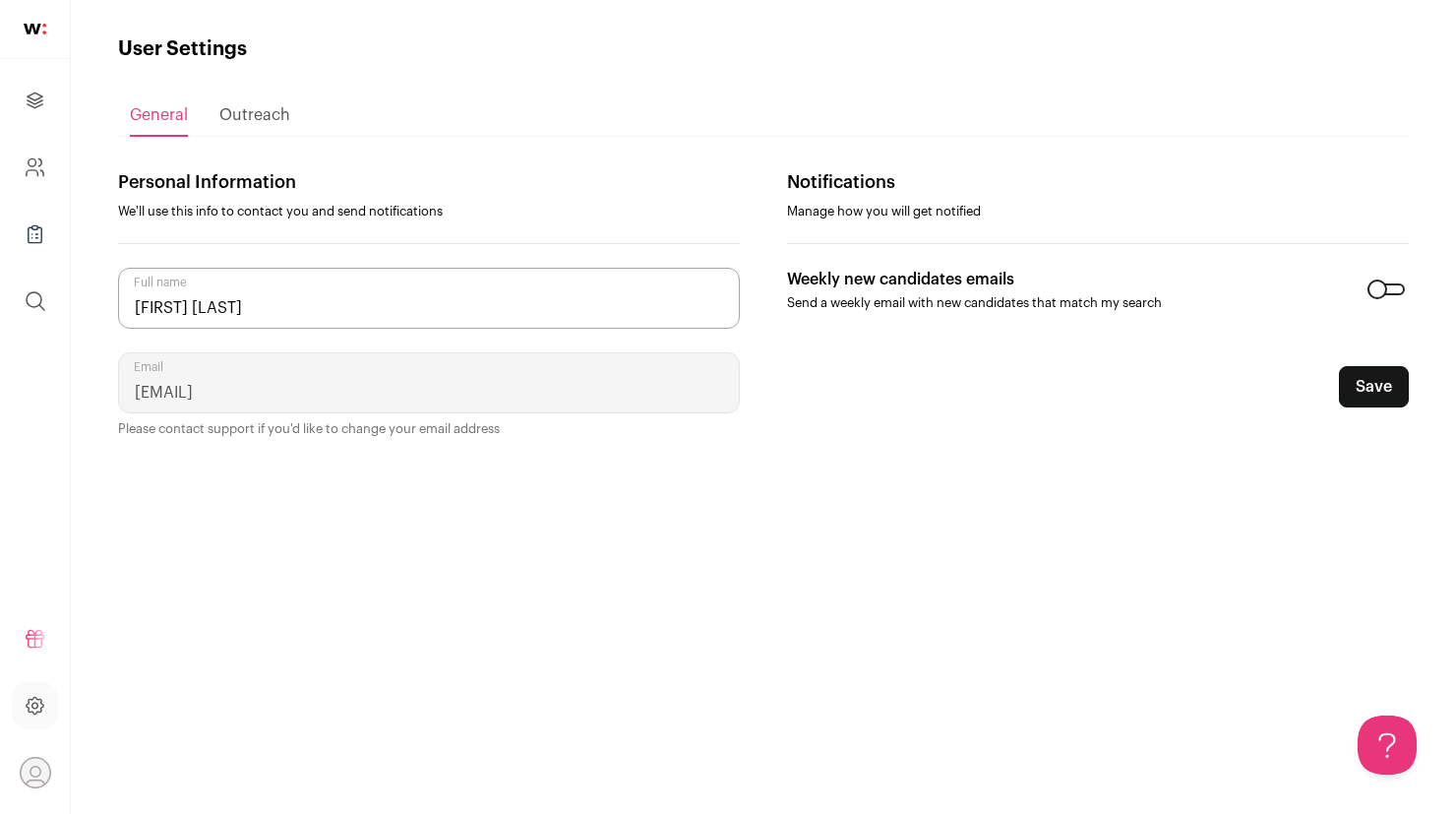 click on "Outreach" at bounding box center [255, 115] 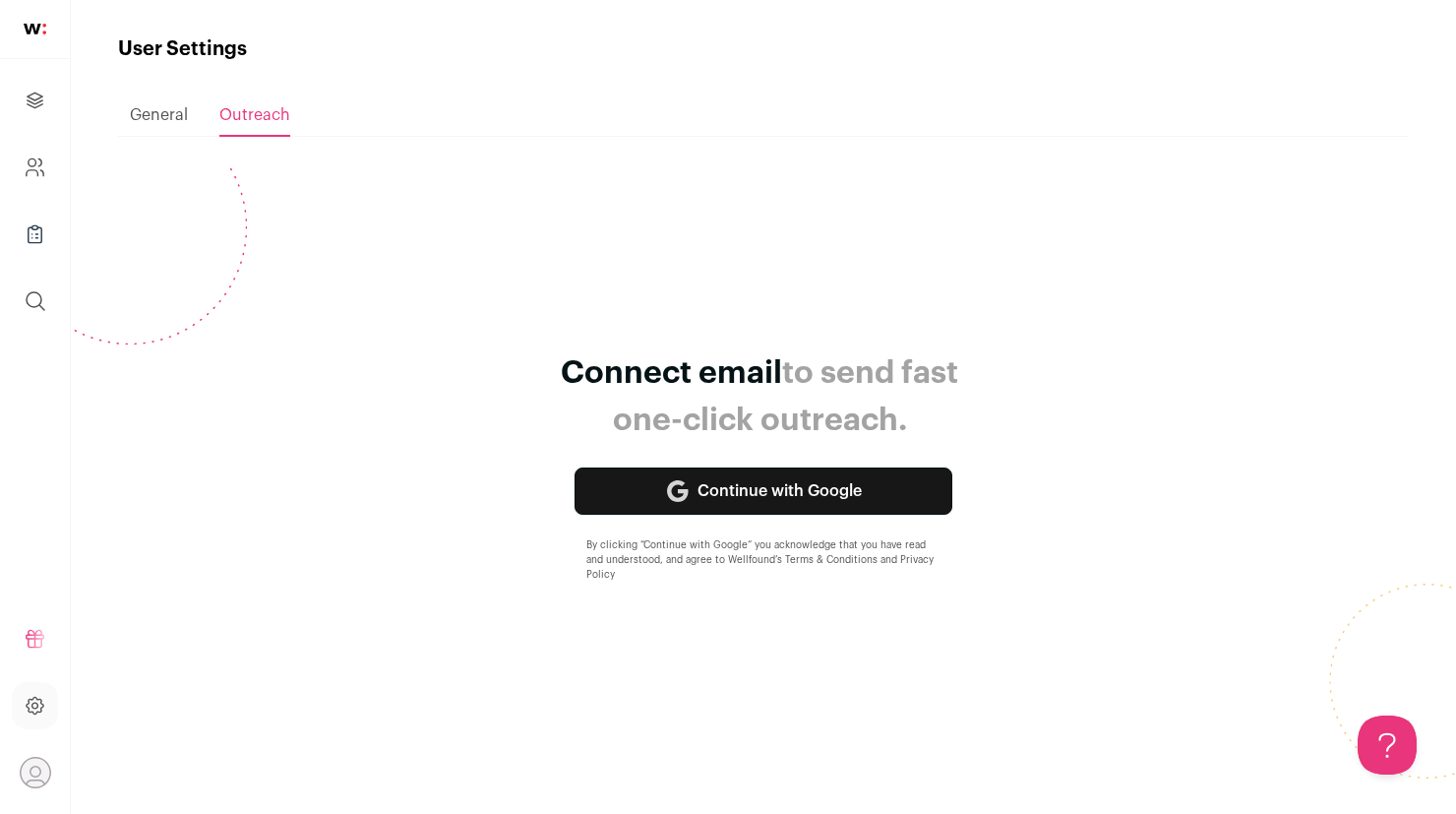 scroll, scrollTop: 0, scrollLeft: 0, axis: both 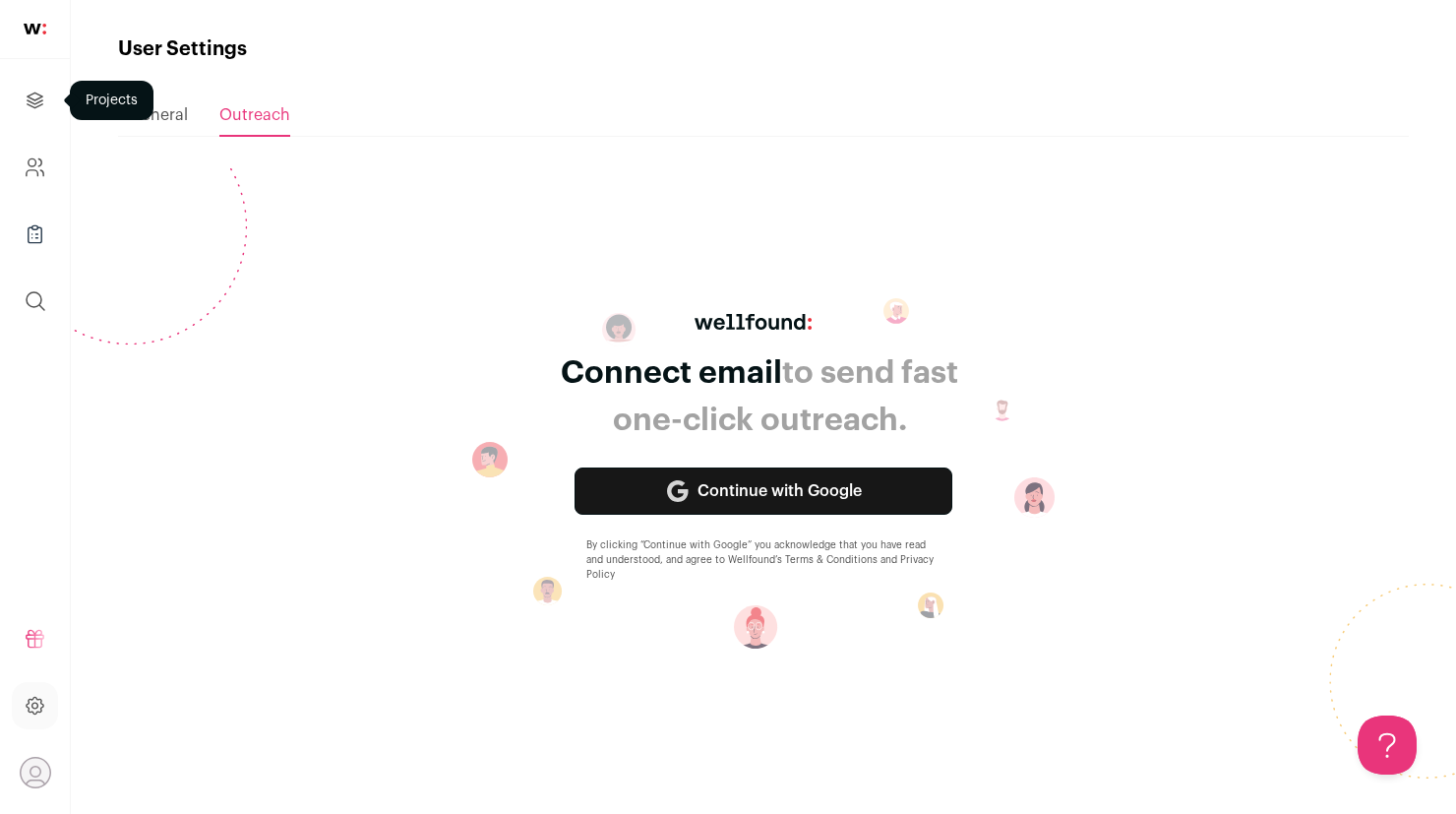 click at bounding box center [34, 100] 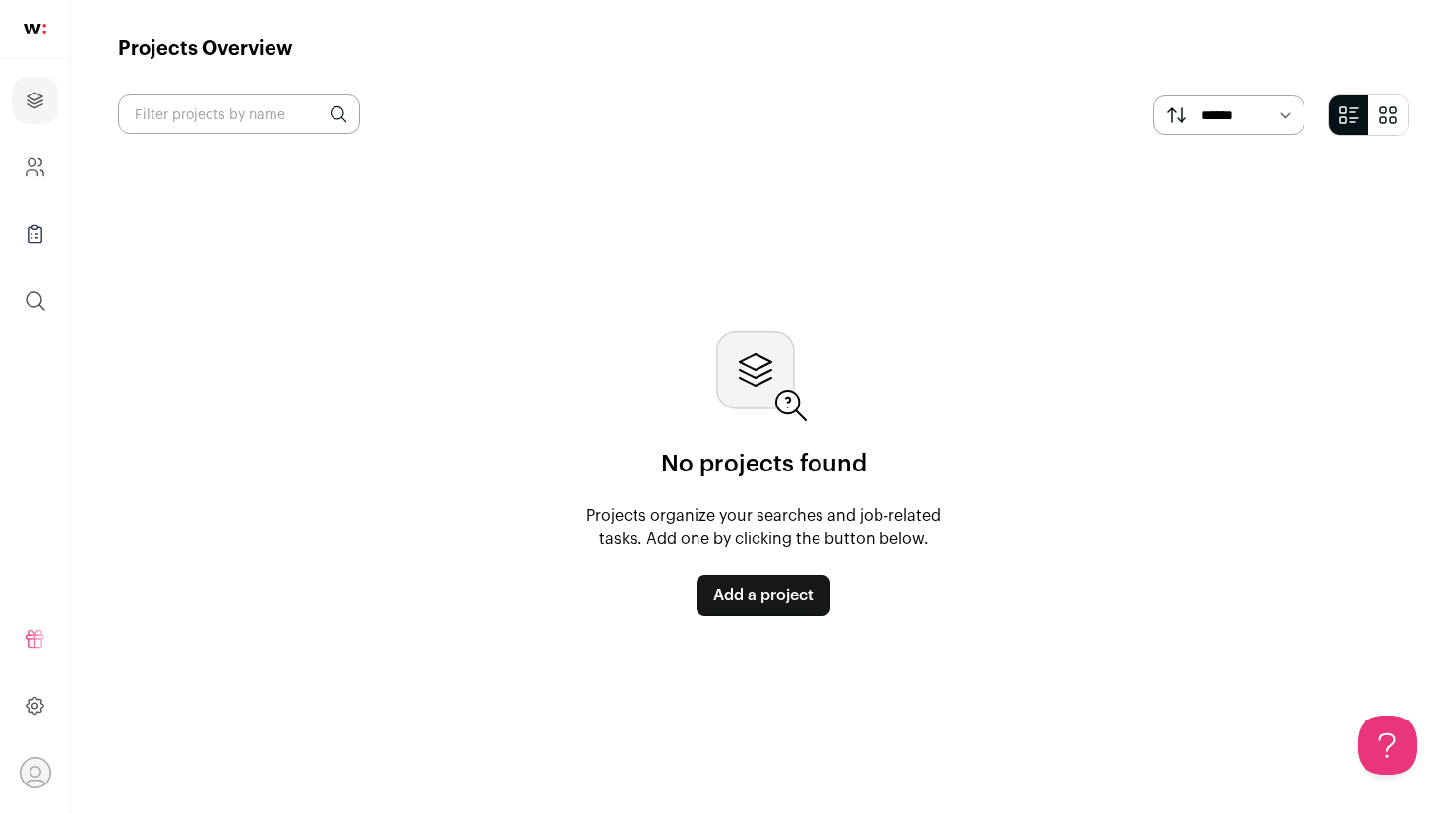 scroll, scrollTop: 0, scrollLeft: 0, axis: both 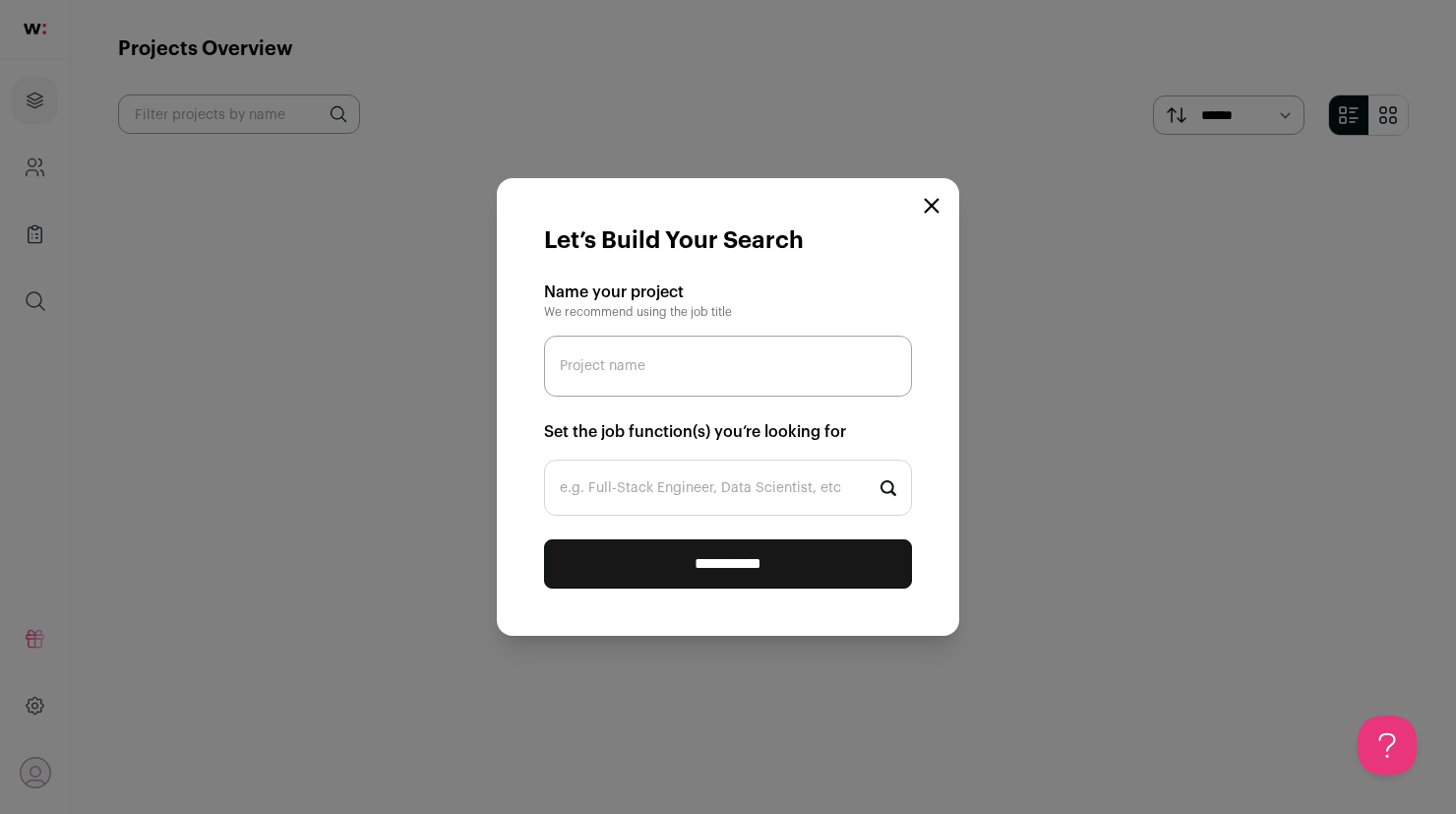 click on "Project name" at bounding box center (728, 366) 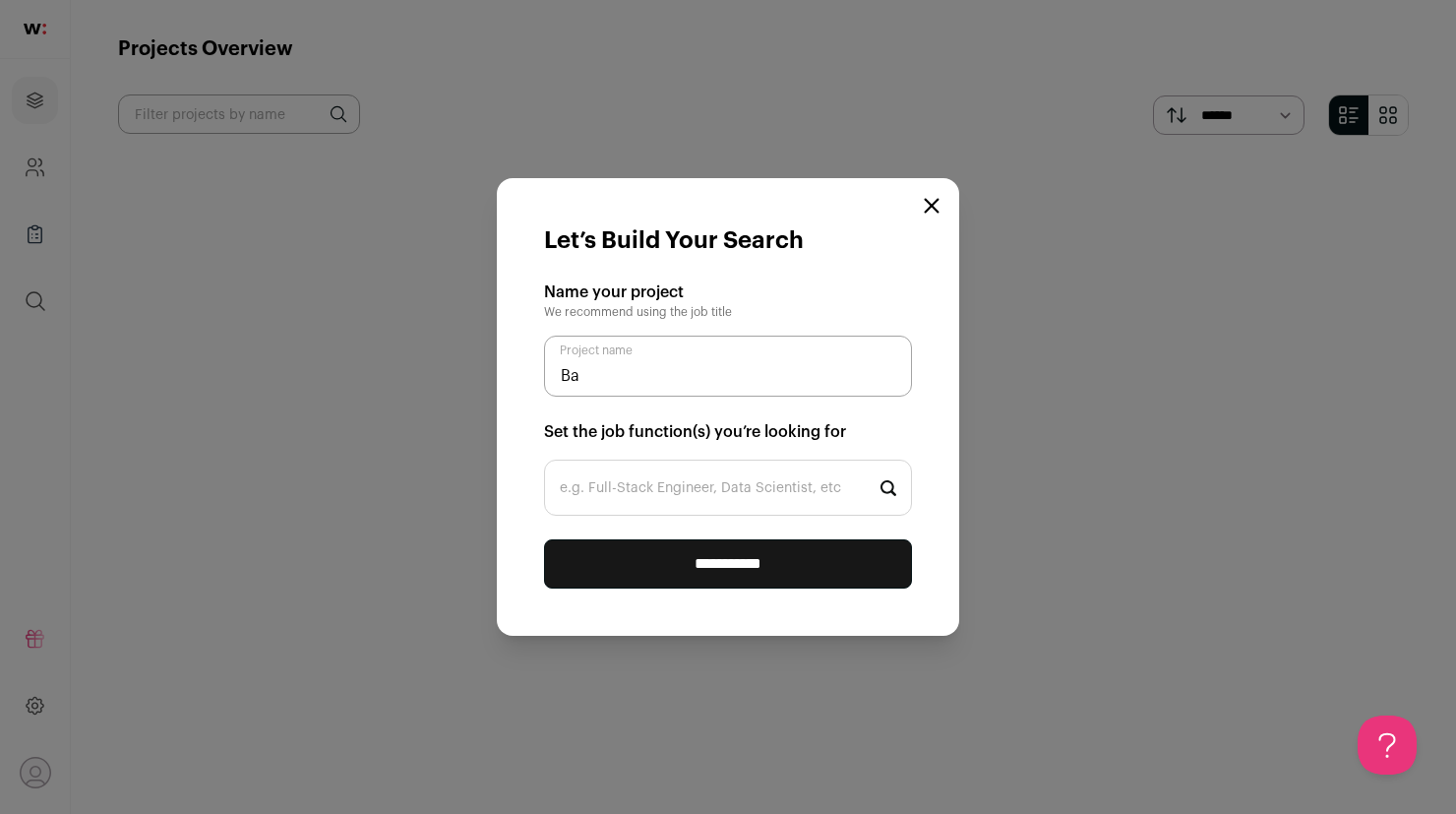 type on "B" 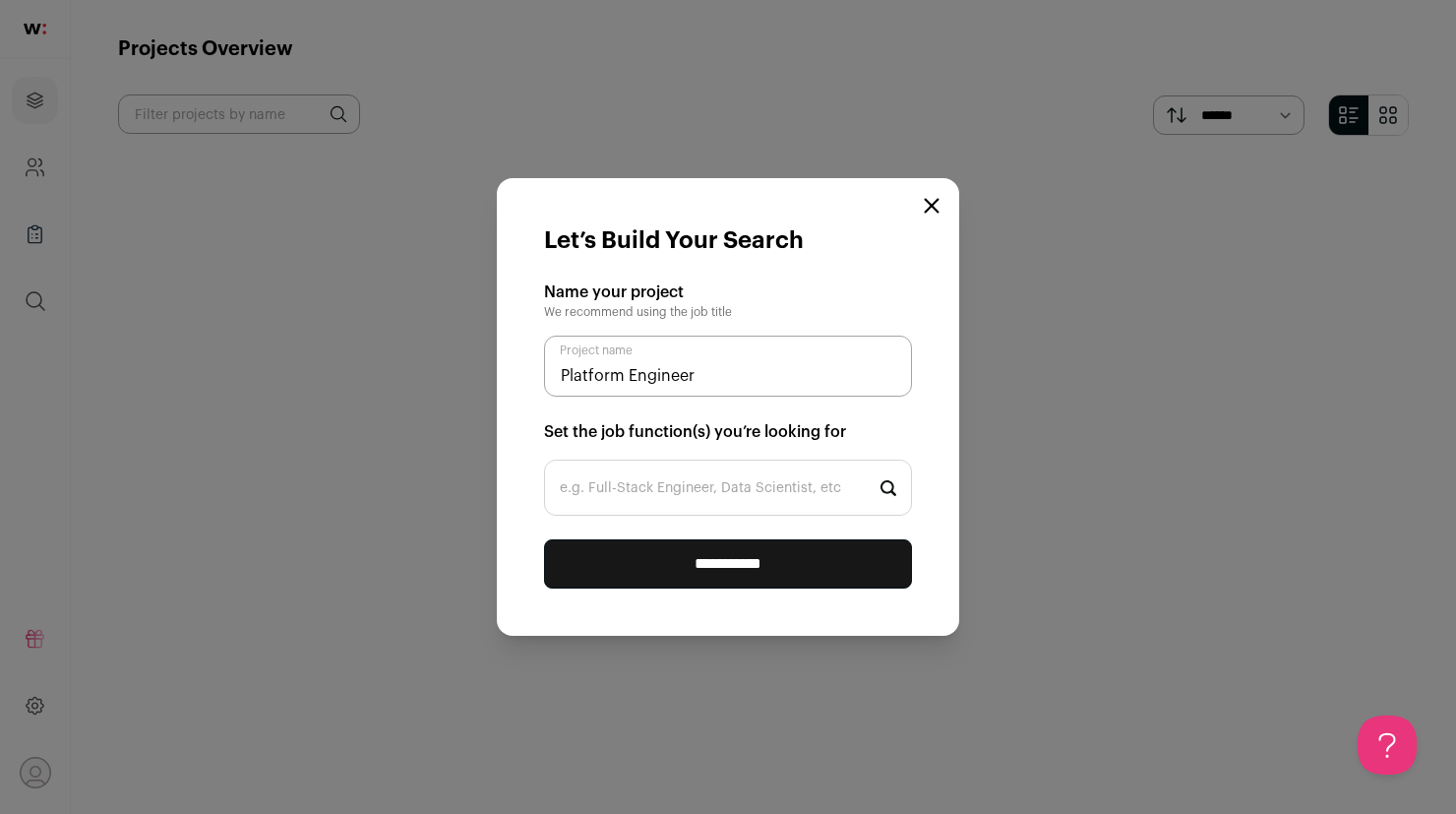 type on "Platform Engineer" 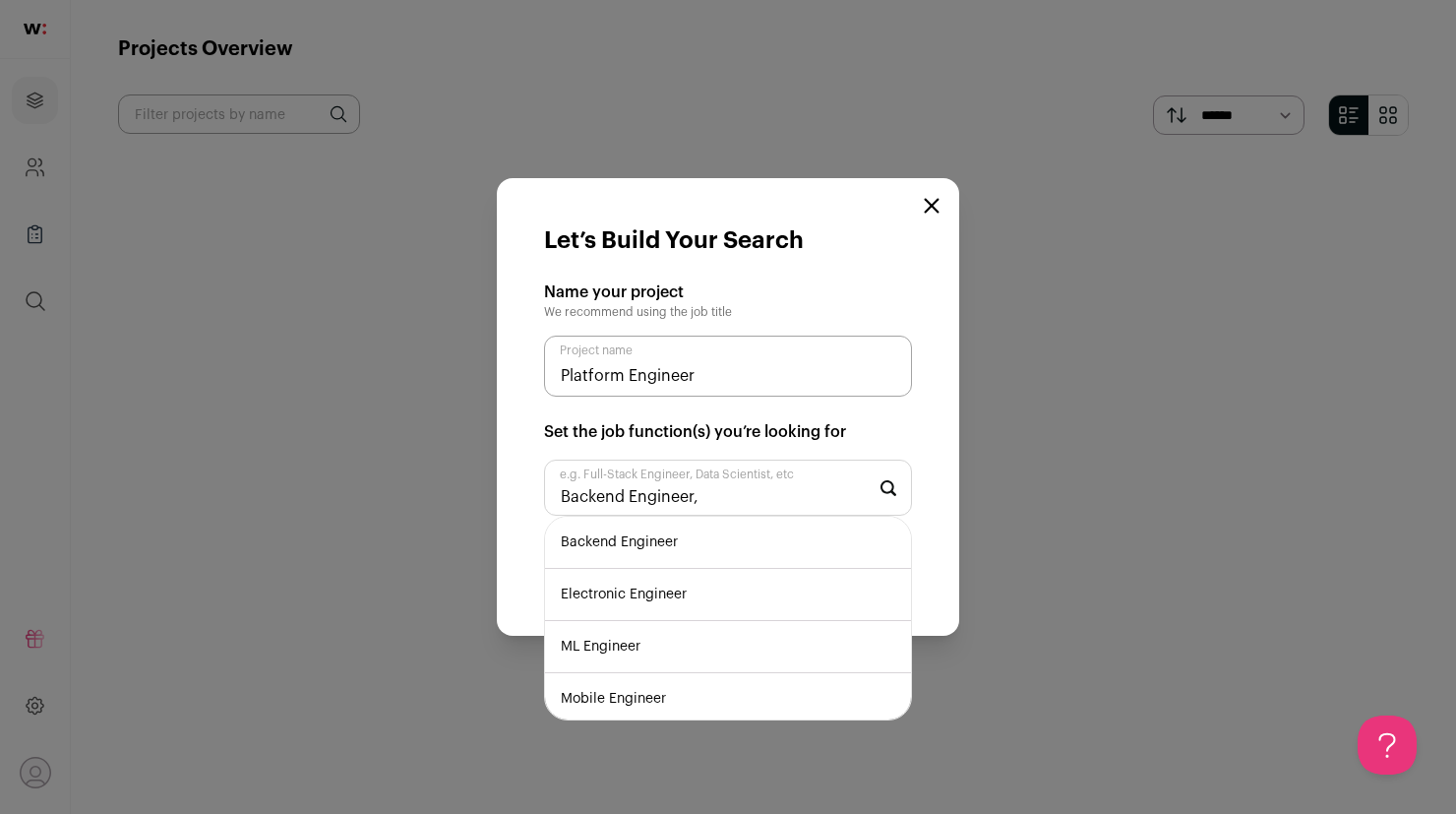 type on "Backend Engineer," 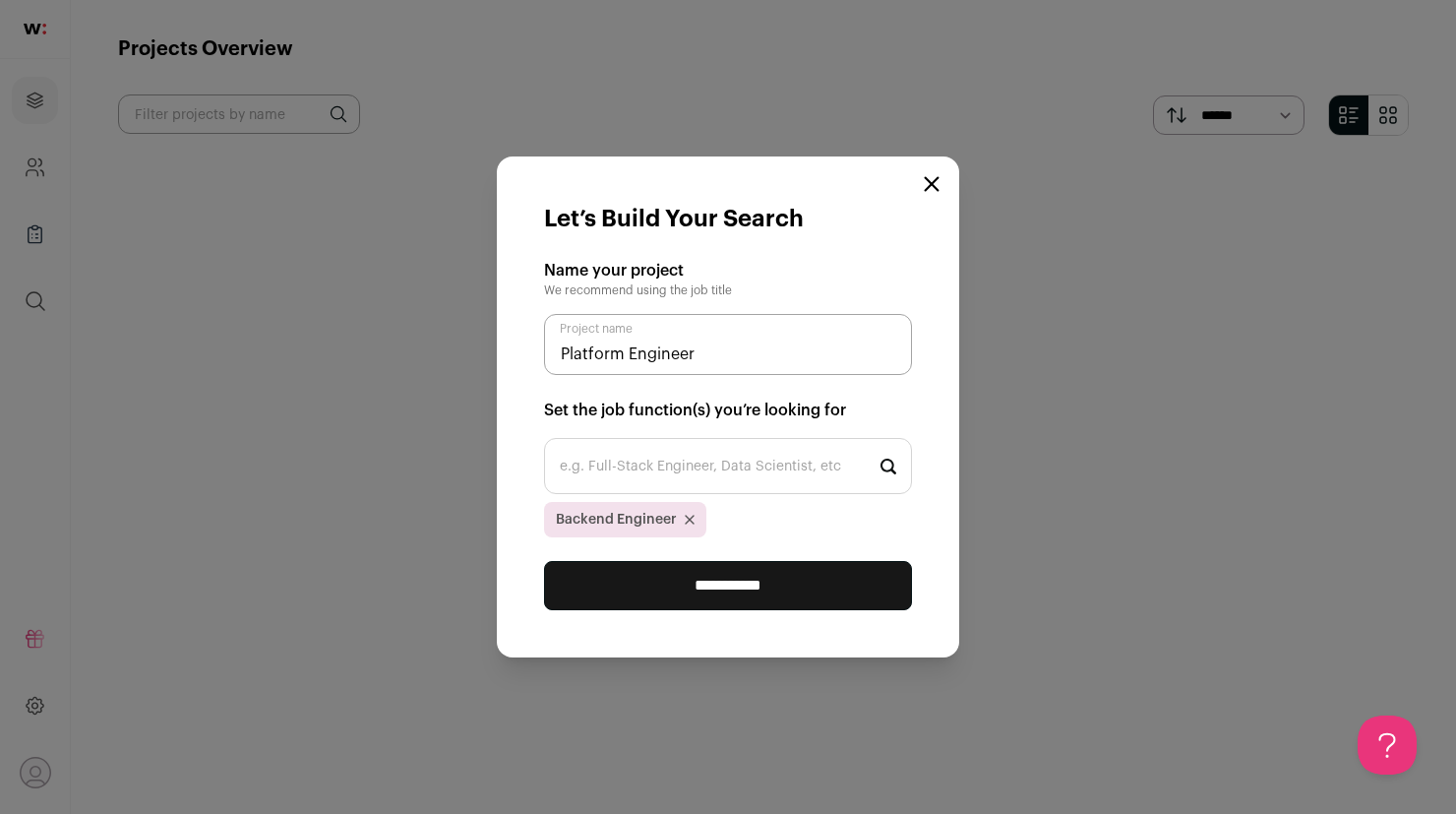click on "e.g. Full-Stack Engineer, Data Scientist, etc" at bounding box center (728, 466) 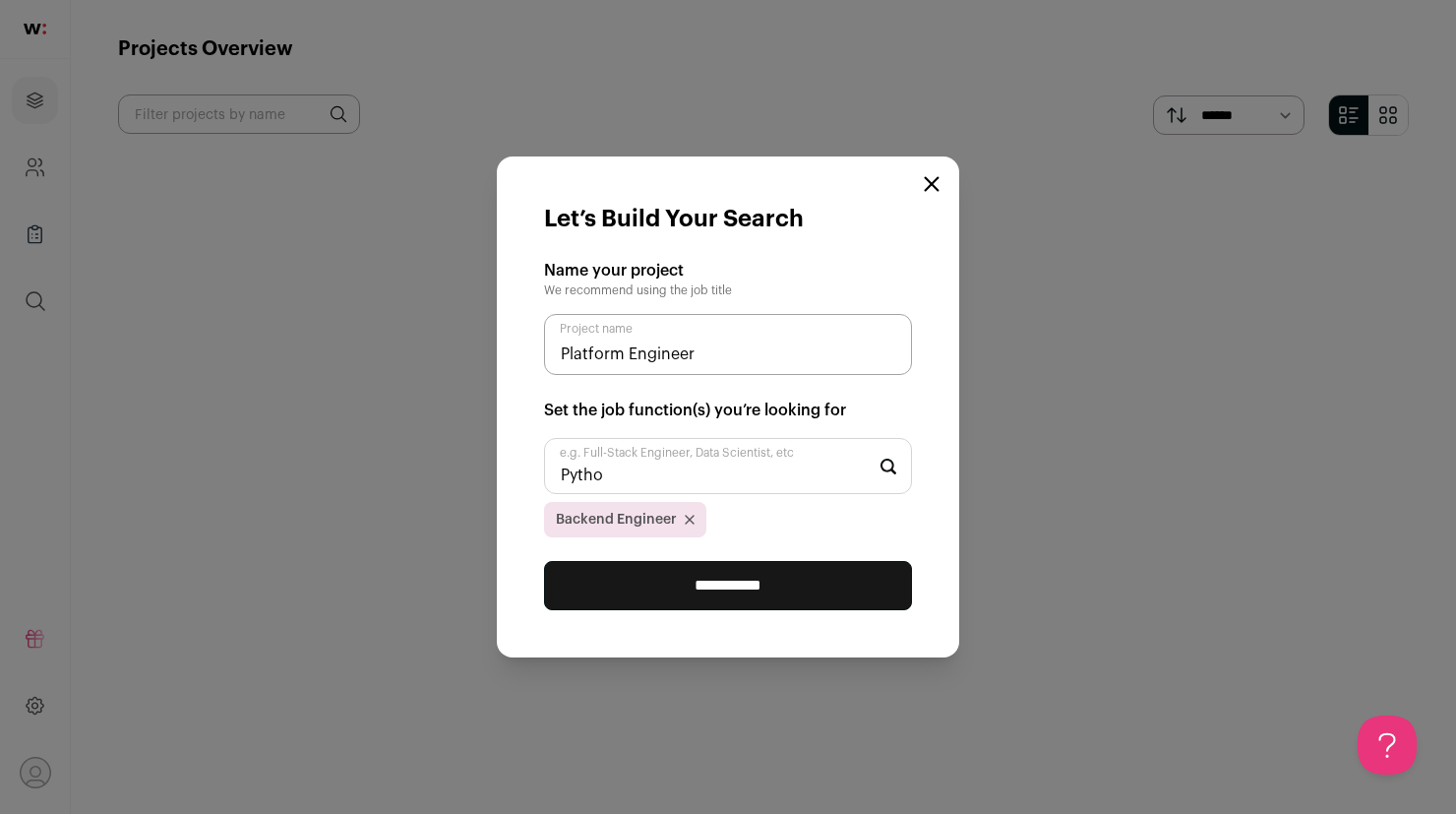 type on "Python" 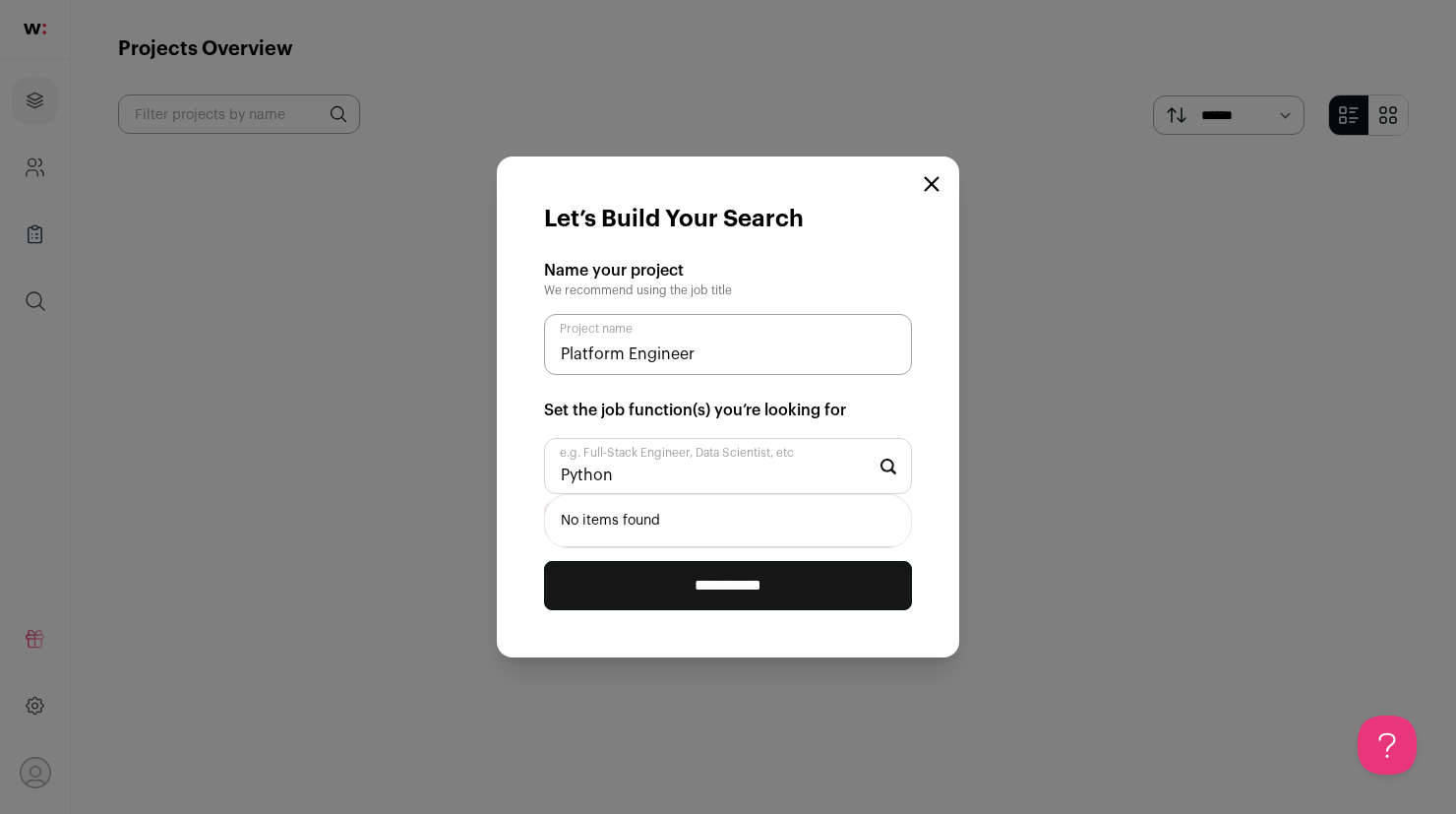 click on "Python" at bounding box center (728, 466) 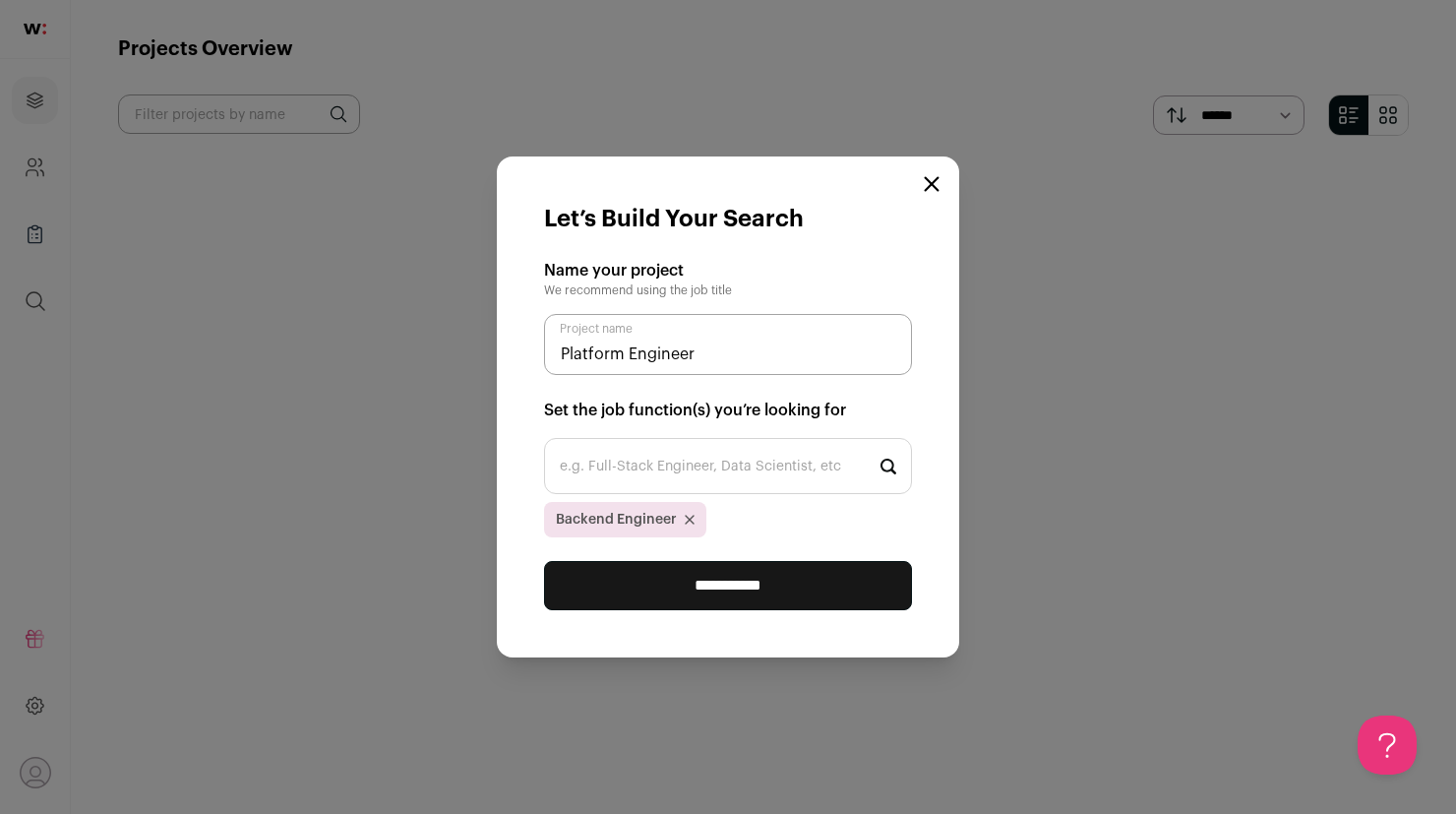 click on "**********" at bounding box center (728, 407) 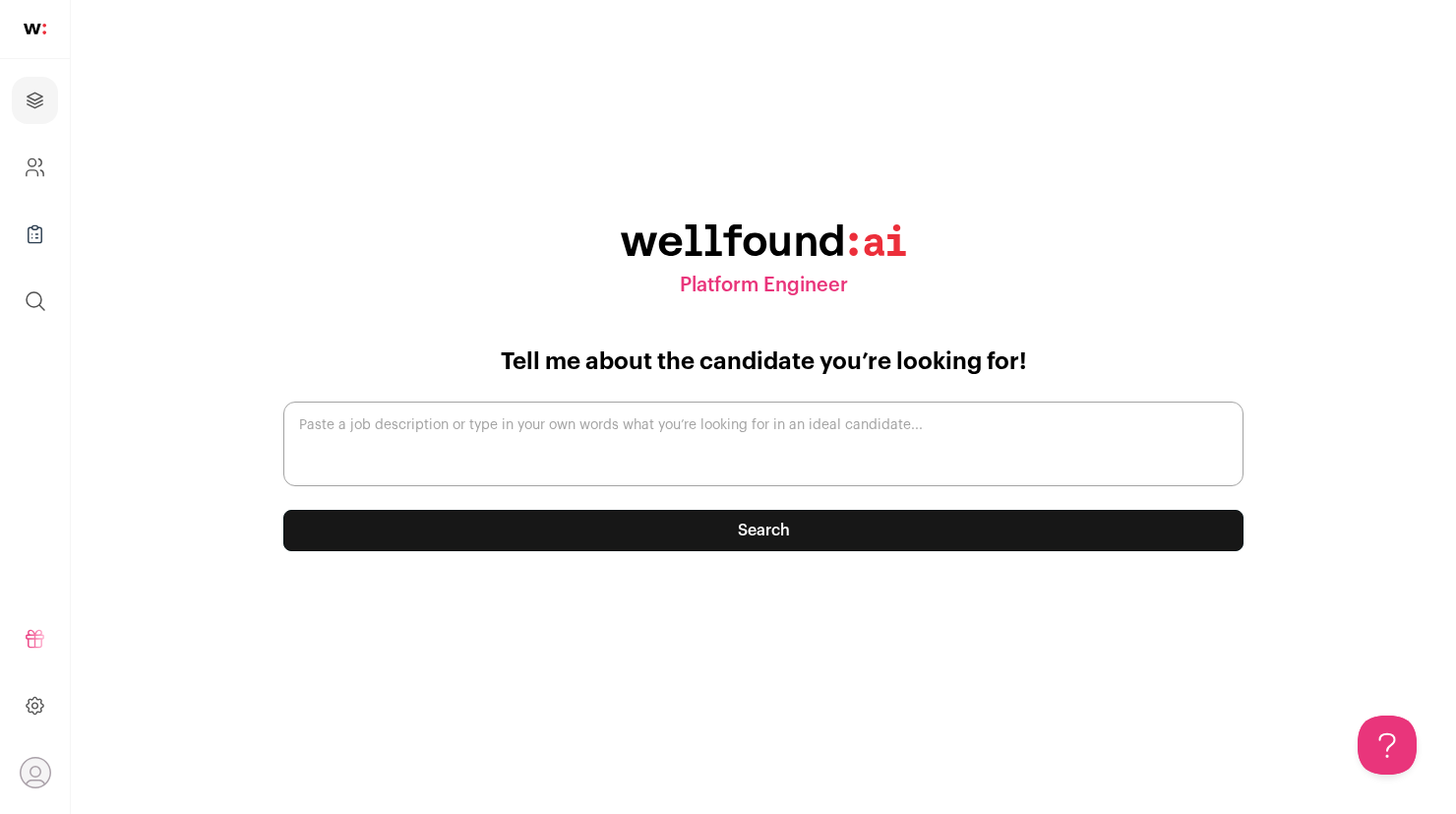 scroll, scrollTop: 0, scrollLeft: 0, axis: both 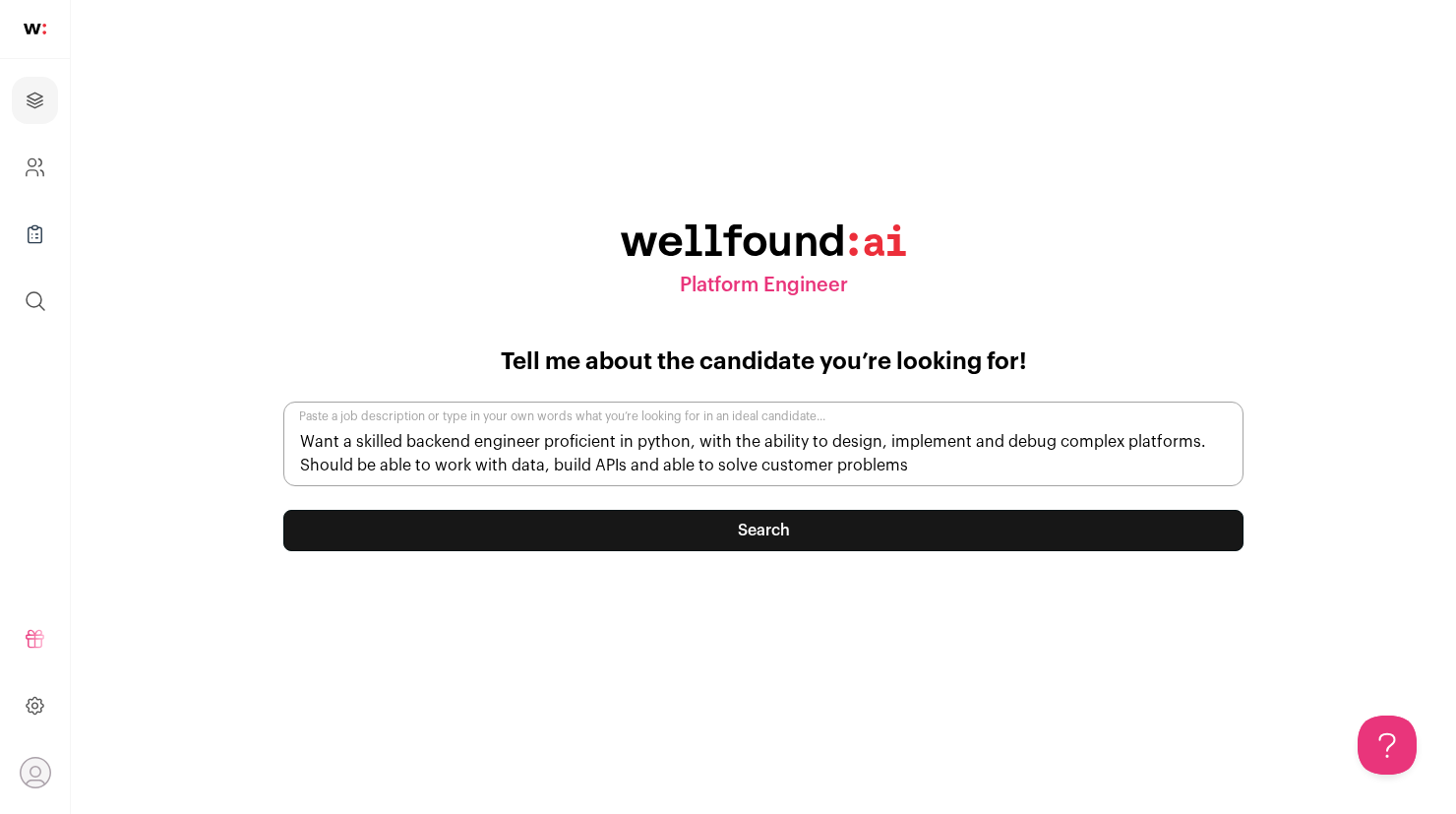 type on "Want a skilled backend engineer proficient in python, with the ability to design, implement and debug complex platforms. Should be able to work with data, build APIs and able to solve customer problems" 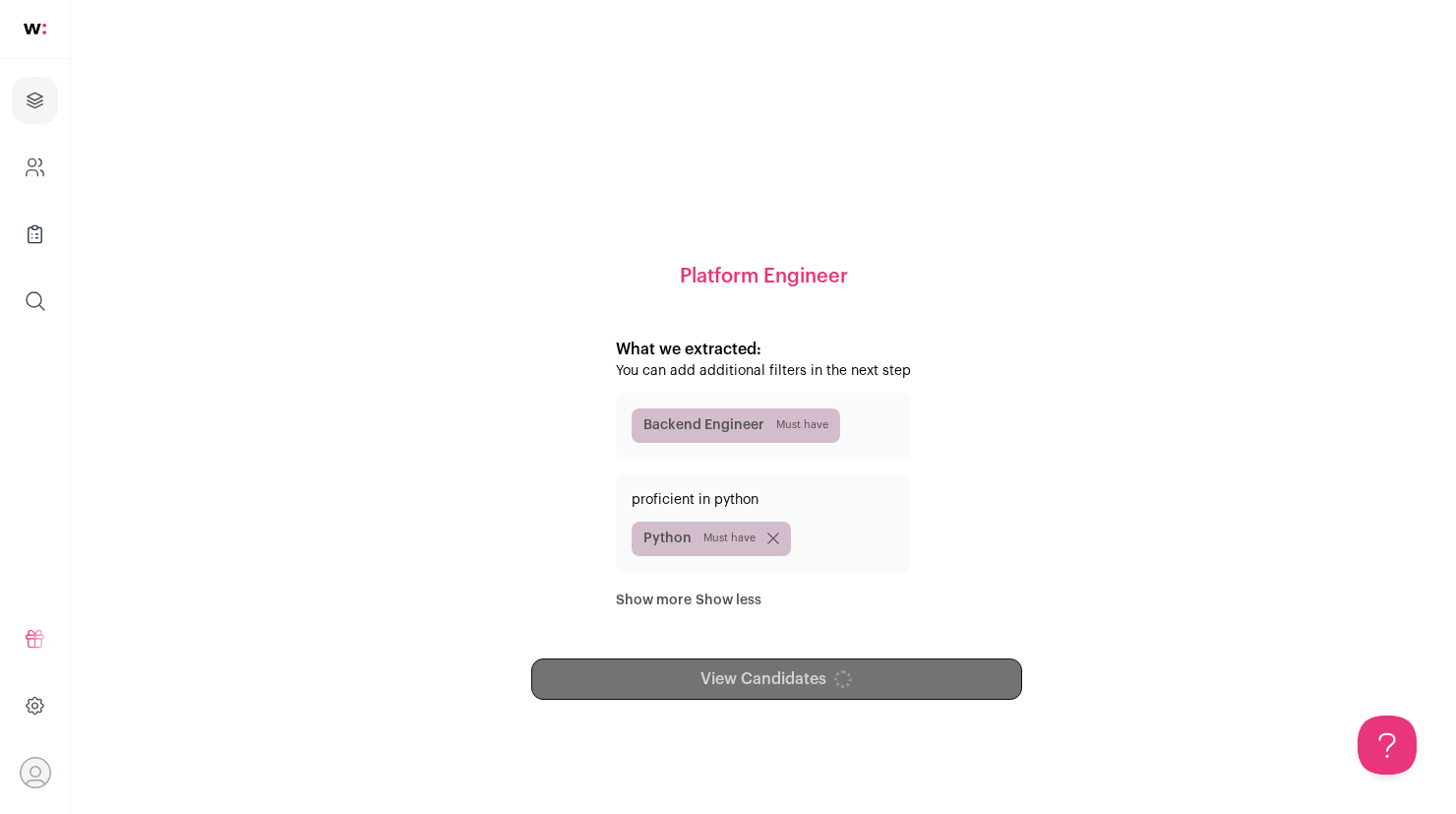 scroll, scrollTop: 0, scrollLeft: 0, axis: both 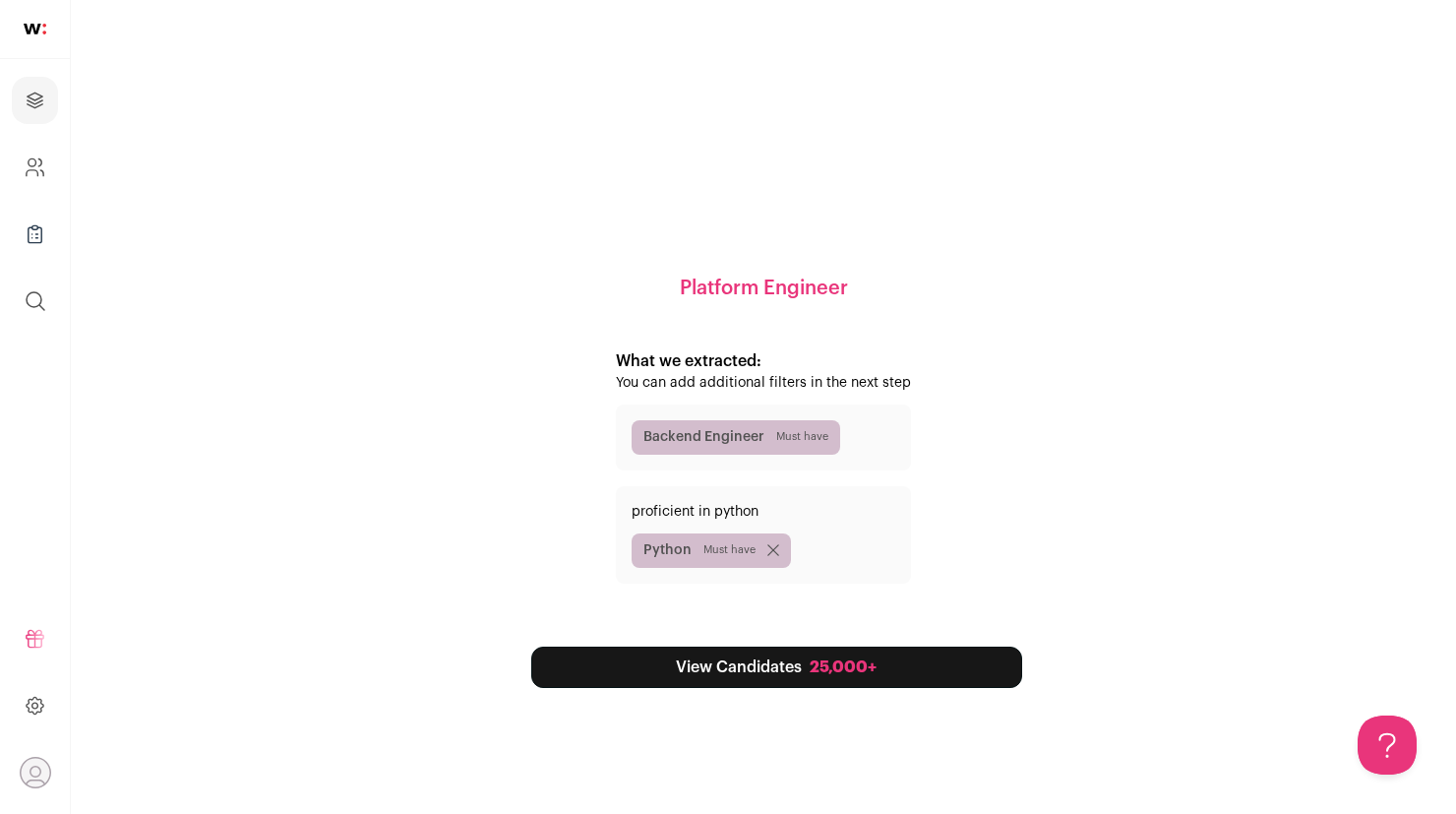 click on "View Candidates
25,000+" at bounding box center (776, 667) 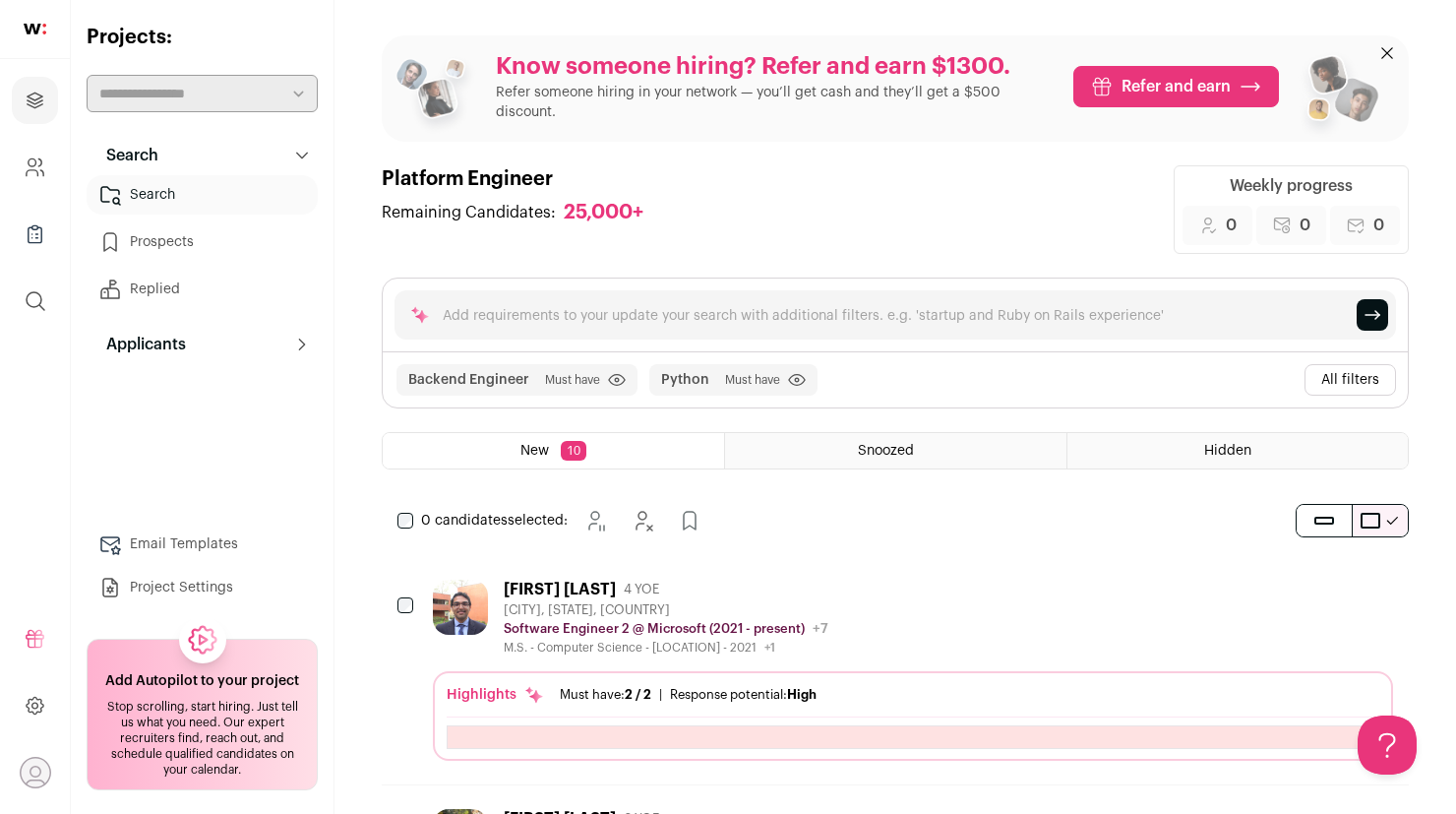scroll, scrollTop: 0, scrollLeft: 0, axis: both 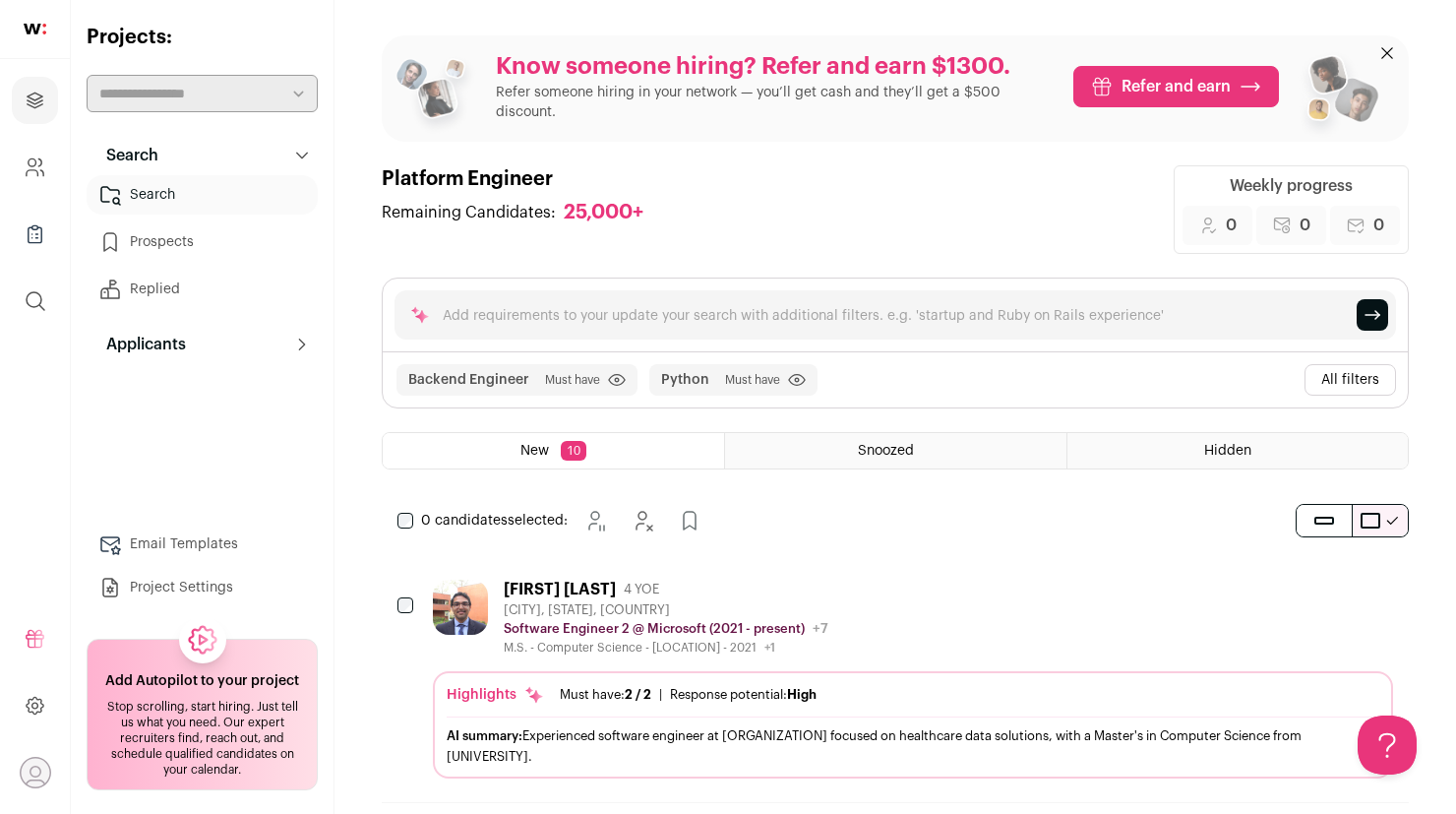 click at bounding box center [895, 315] 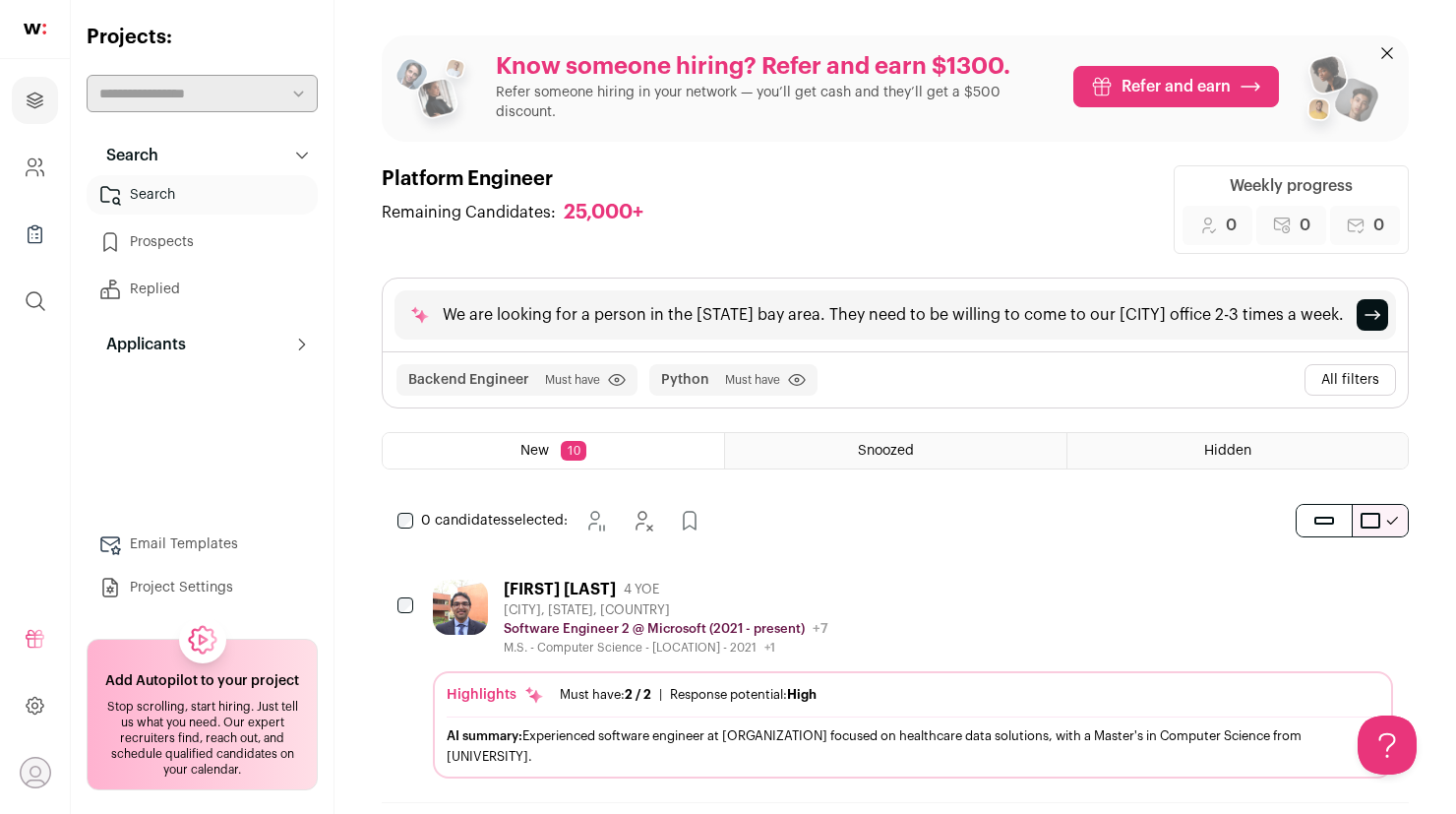 type on "We are looking for a person in the [STATE] bay area. They need to be willing to come to our [CITY] office 2-3 times a week." 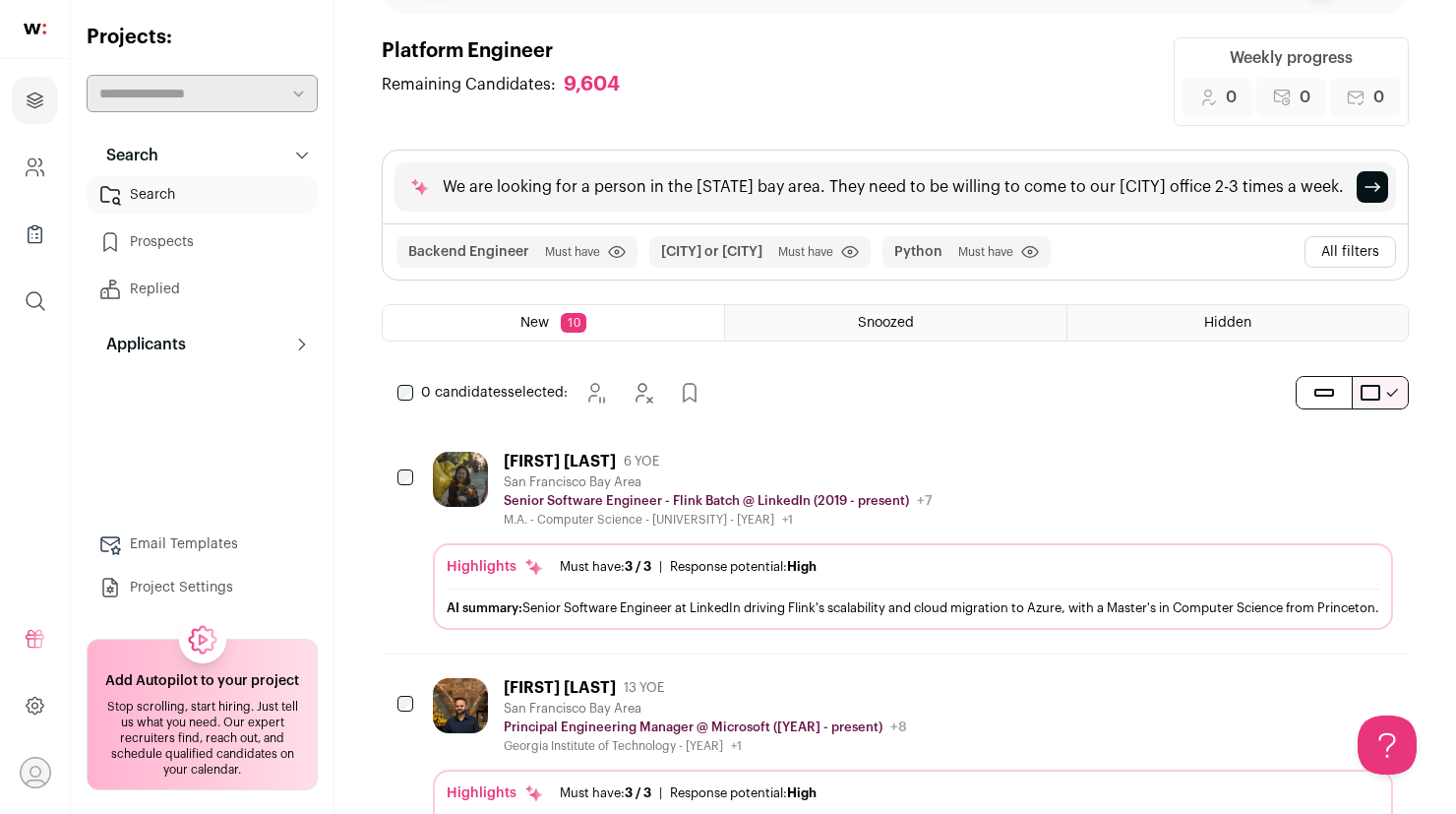 scroll, scrollTop: 0, scrollLeft: 0, axis: both 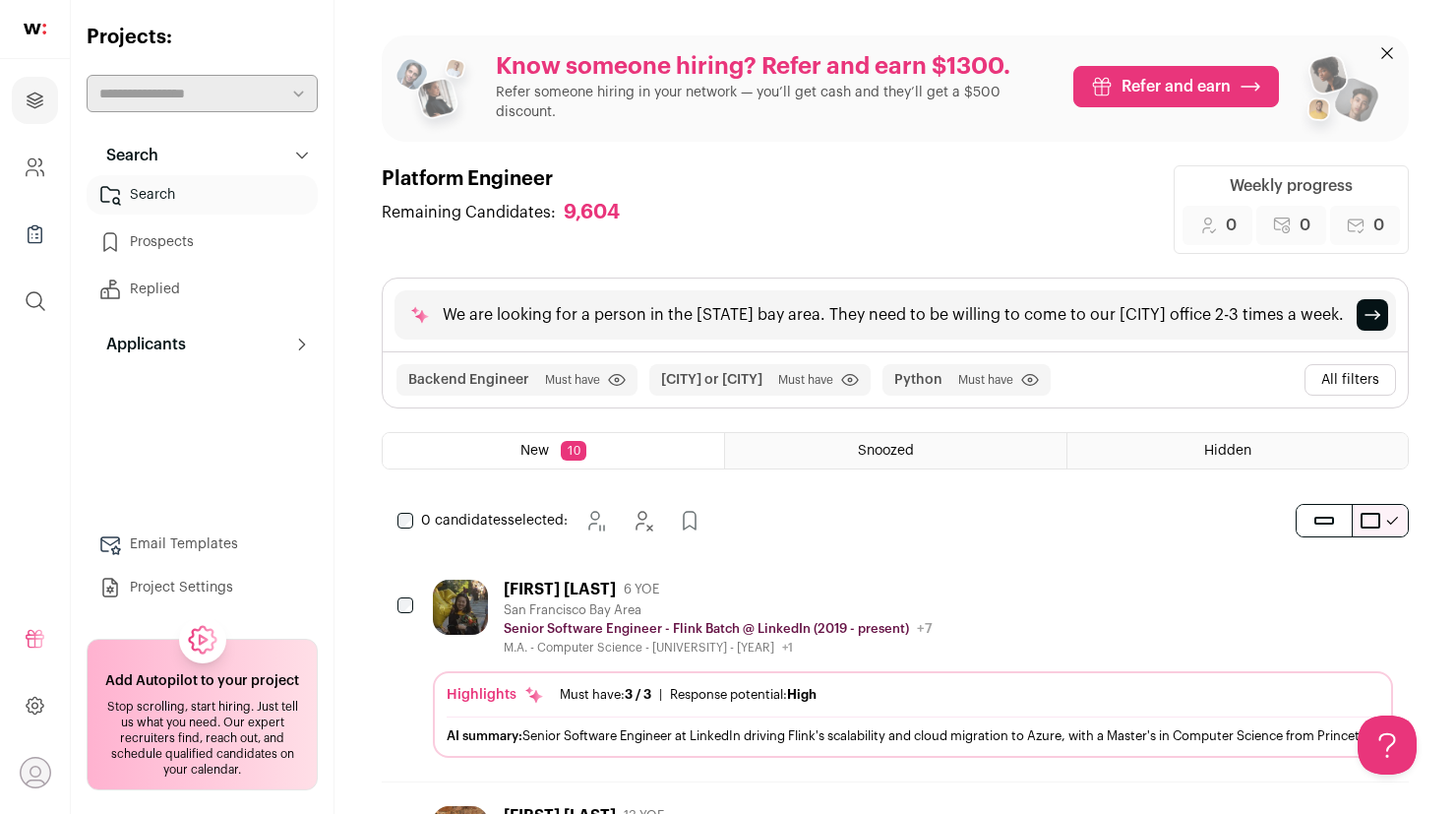 click on "We are looking for a person in the [STATE] bay area. They need to be willing to come to our [CITY] office 2-3 times a week." at bounding box center (895, 315) 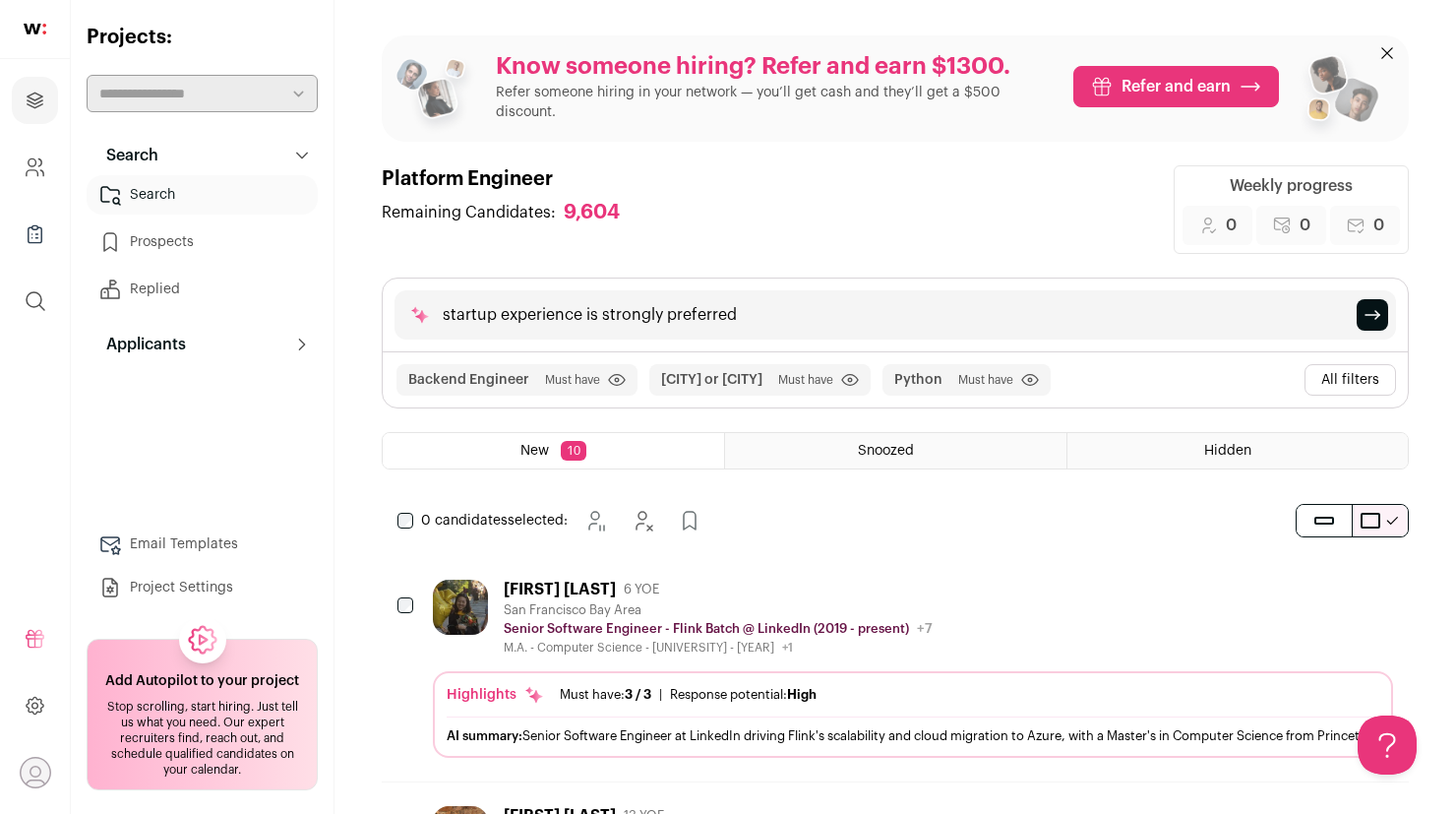 type on "startup experience is strongly preferred" 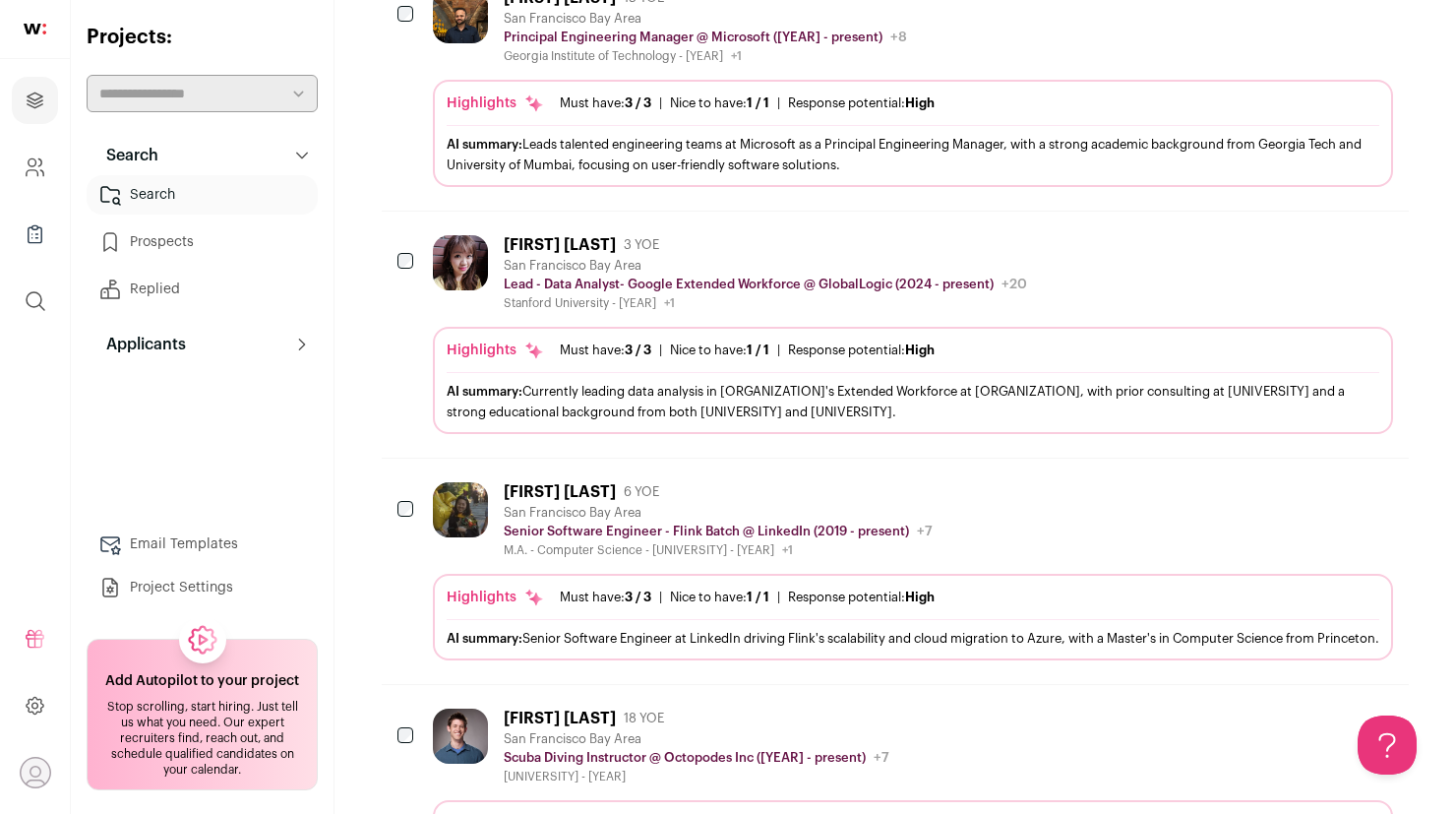 scroll, scrollTop: 634, scrollLeft: 0, axis: vertical 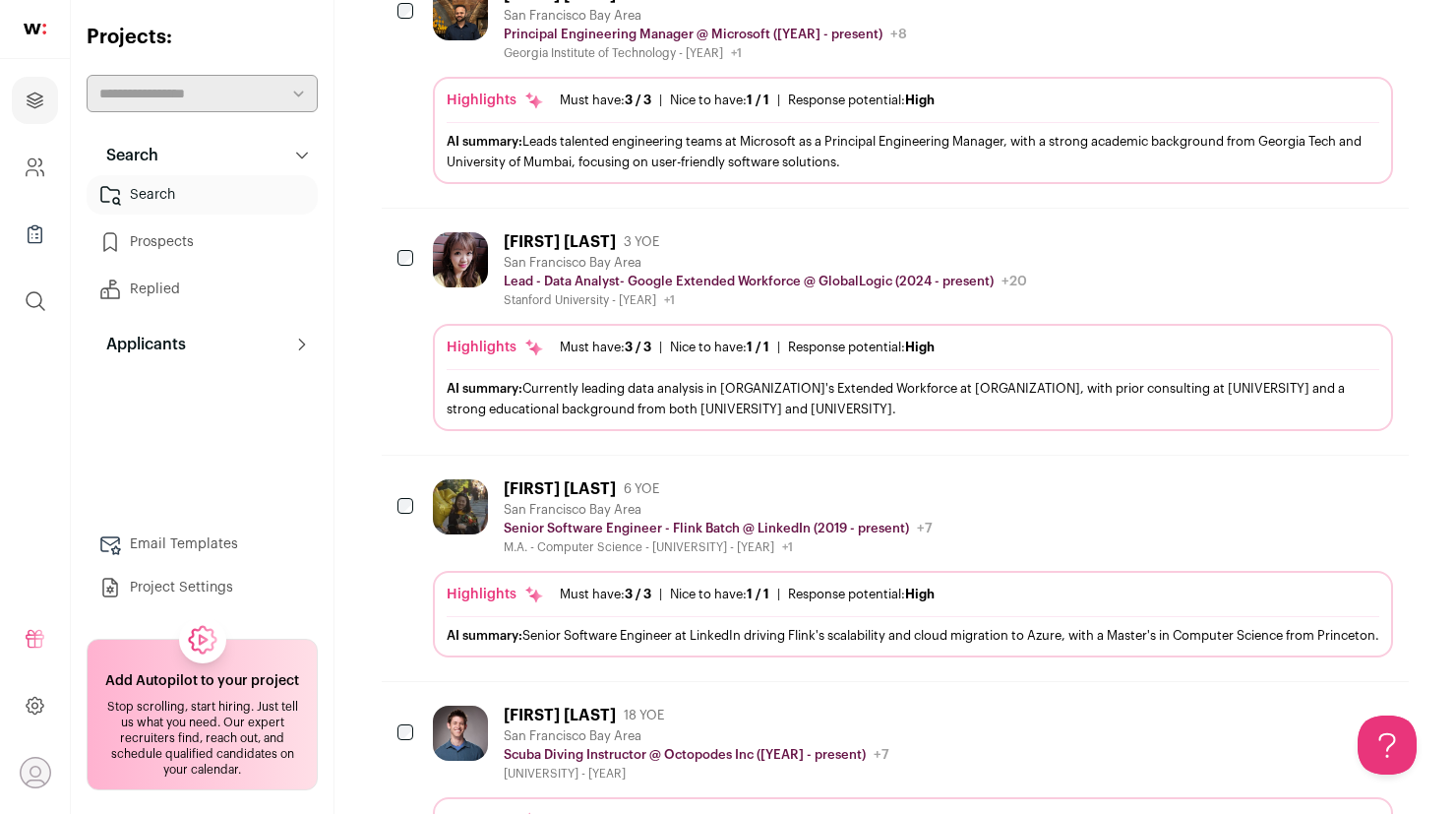 type 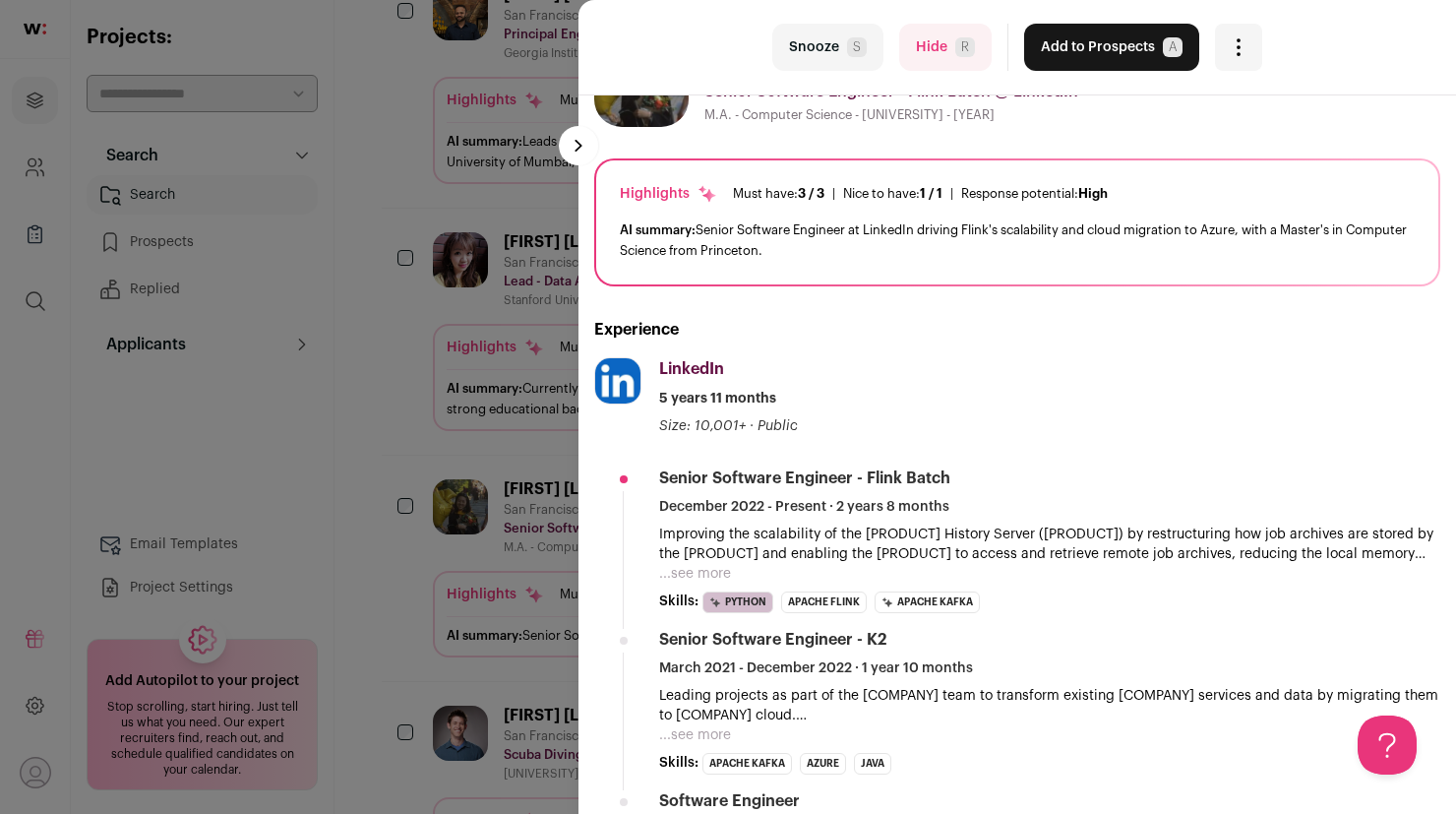 scroll, scrollTop: 0, scrollLeft: 0, axis: both 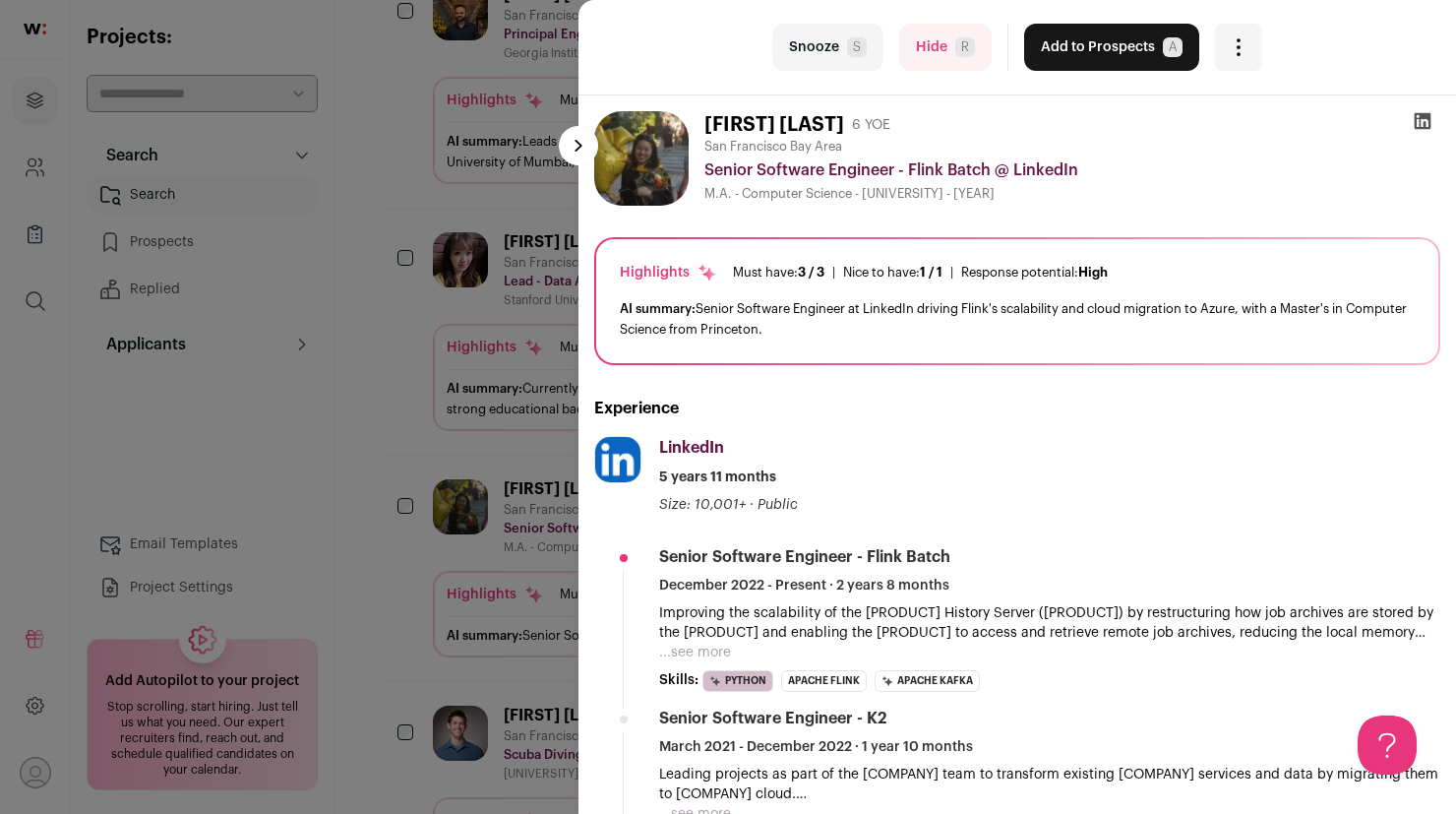 click on "last
Snooze
S
Hide
R
Add to Prospects
A
Are you sure?
[FIRST] [LAST]  is already in your ATS. Do you wish to reach out to this candidate through wellfound:ai?
Cancel
********" at bounding box center [728, 407] 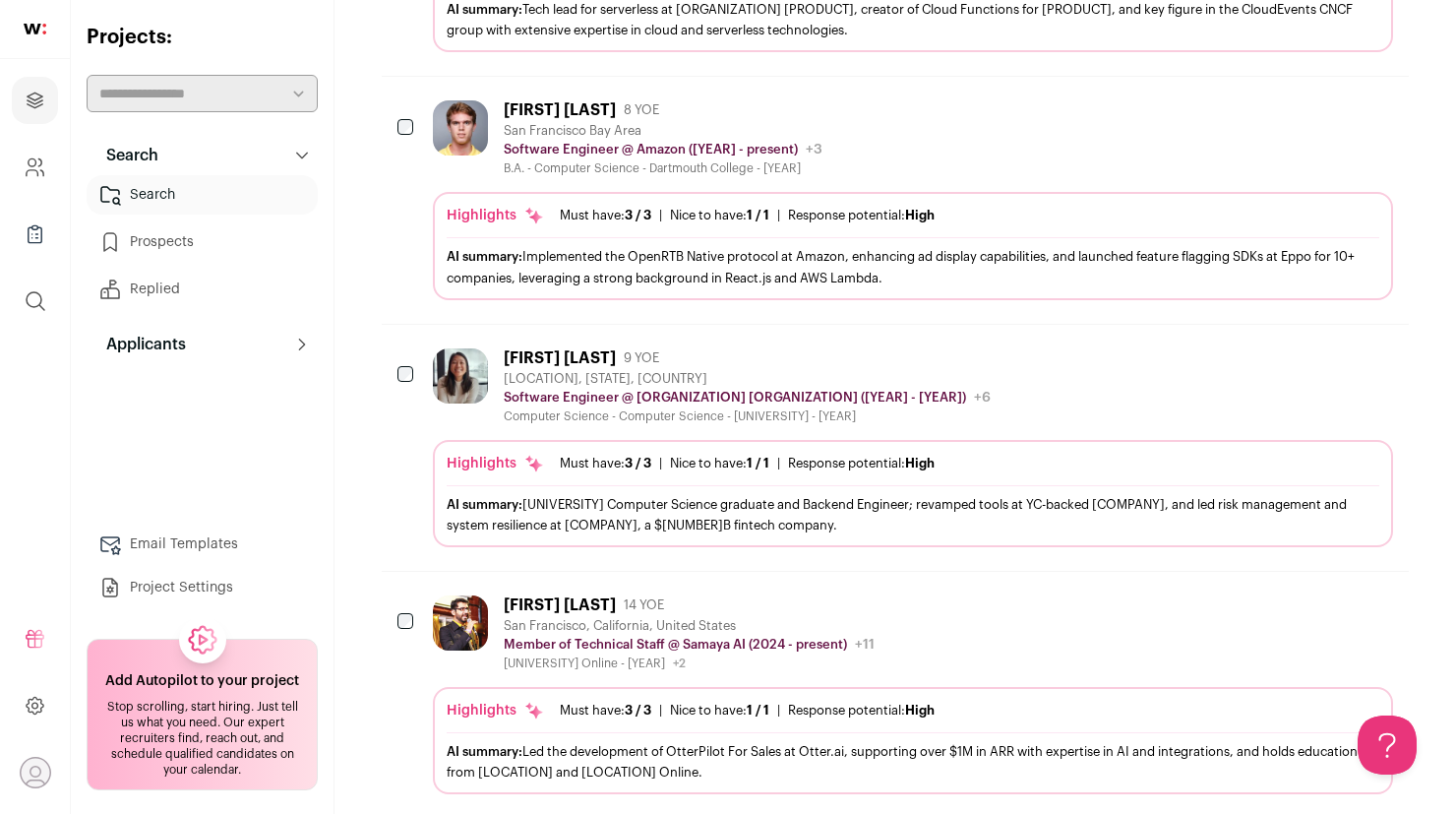 scroll, scrollTop: 1485, scrollLeft: 0, axis: vertical 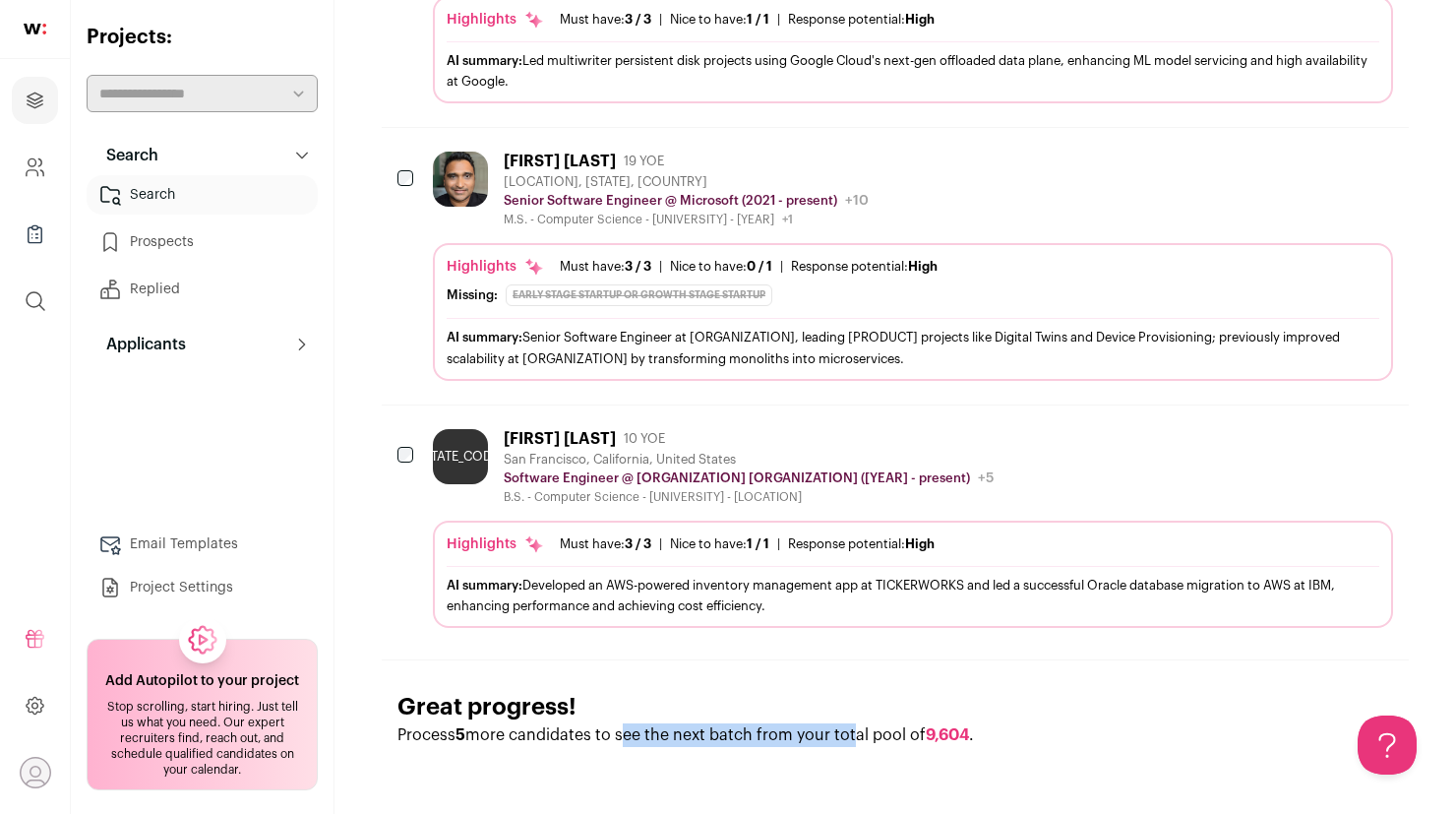 drag, startPoint x: 621, startPoint y: 736, endPoint x: 848, endPoint y: 736, distance: 227 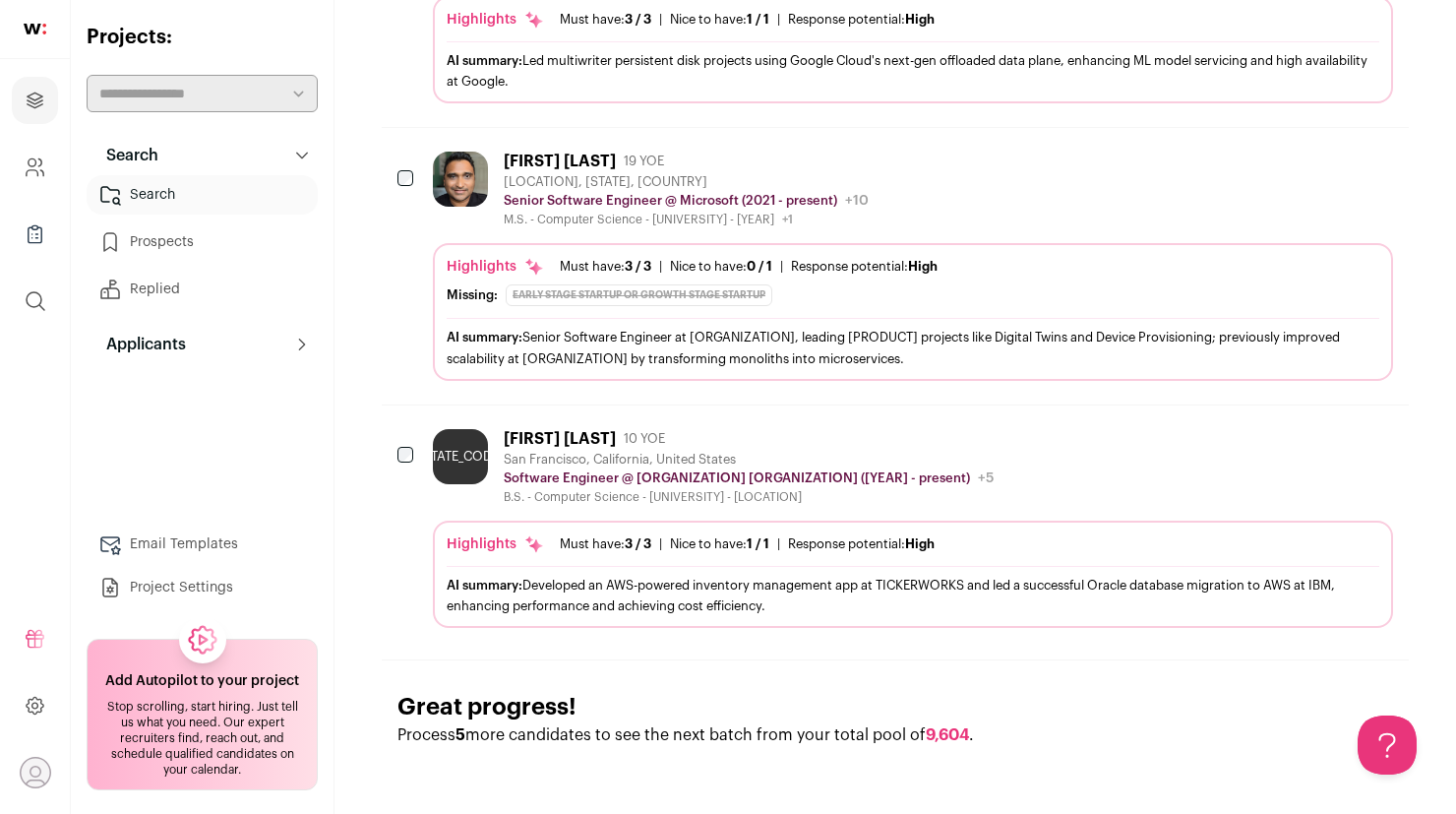 click on "Process  5  more candidates to see the next batch from your total pool of  9,604 ." at bounding box center [895, 735] 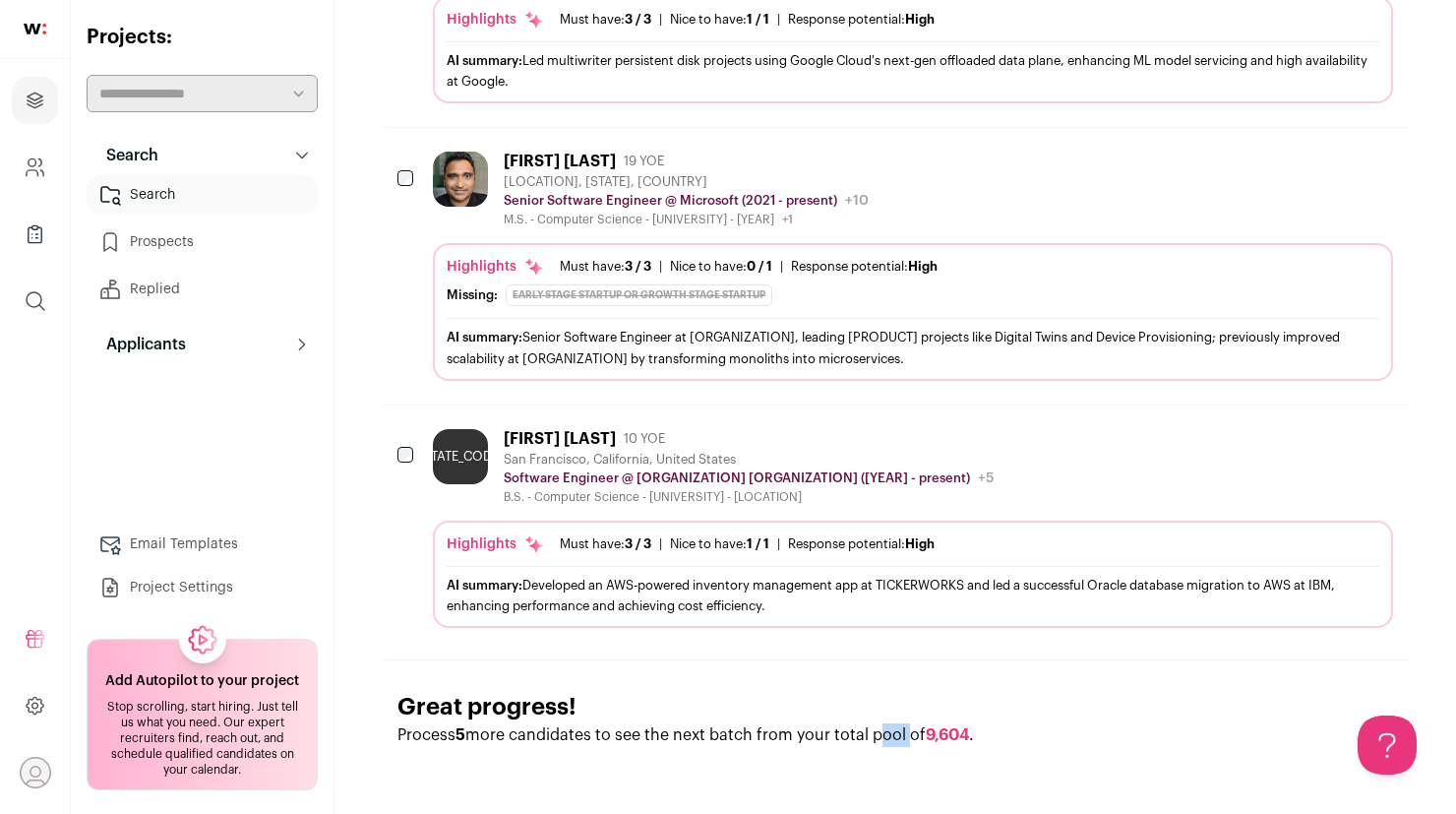 click on "Process  5  more candidates to see the next batch from your total pool of  9,604 ." at bounding box center [895, 735] 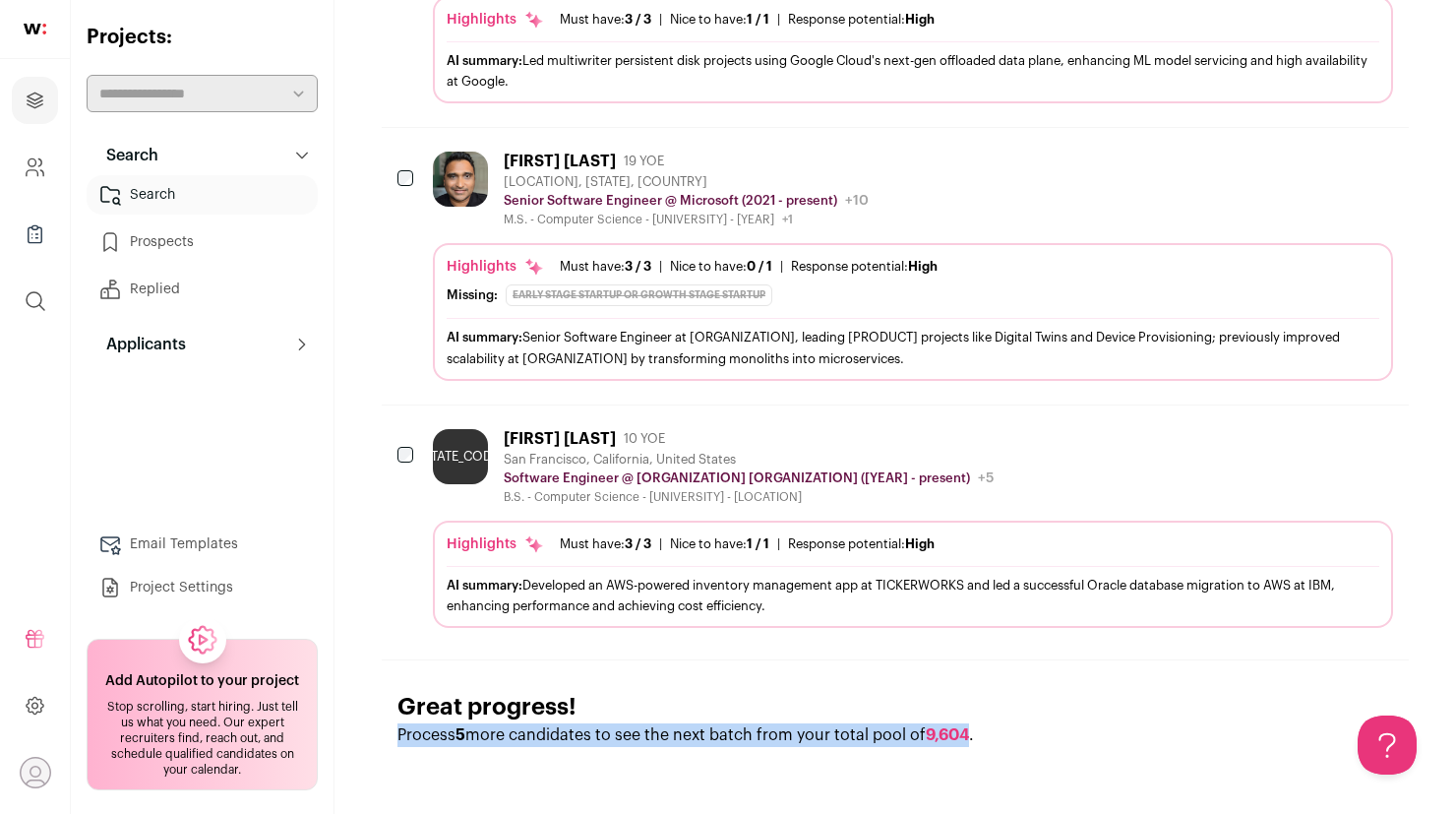 click on "Process  5  more candidates to see the next batch from your total pool of  9,604 ." at bounding box center [895, 735] 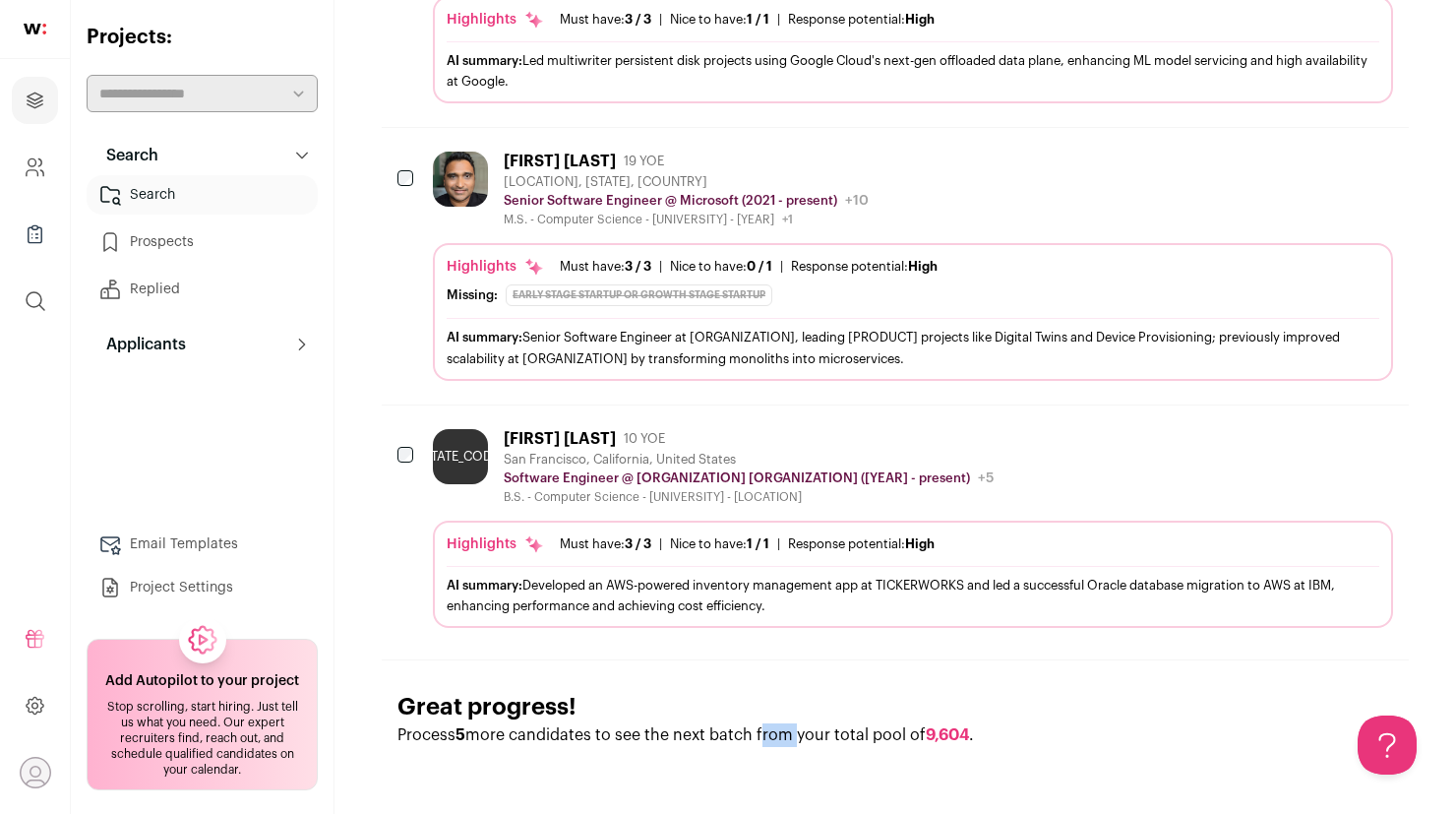 click on "Process  5  more candidates to see the next batch from your total pool of  9,604 ." at bounding box center [895, 735] 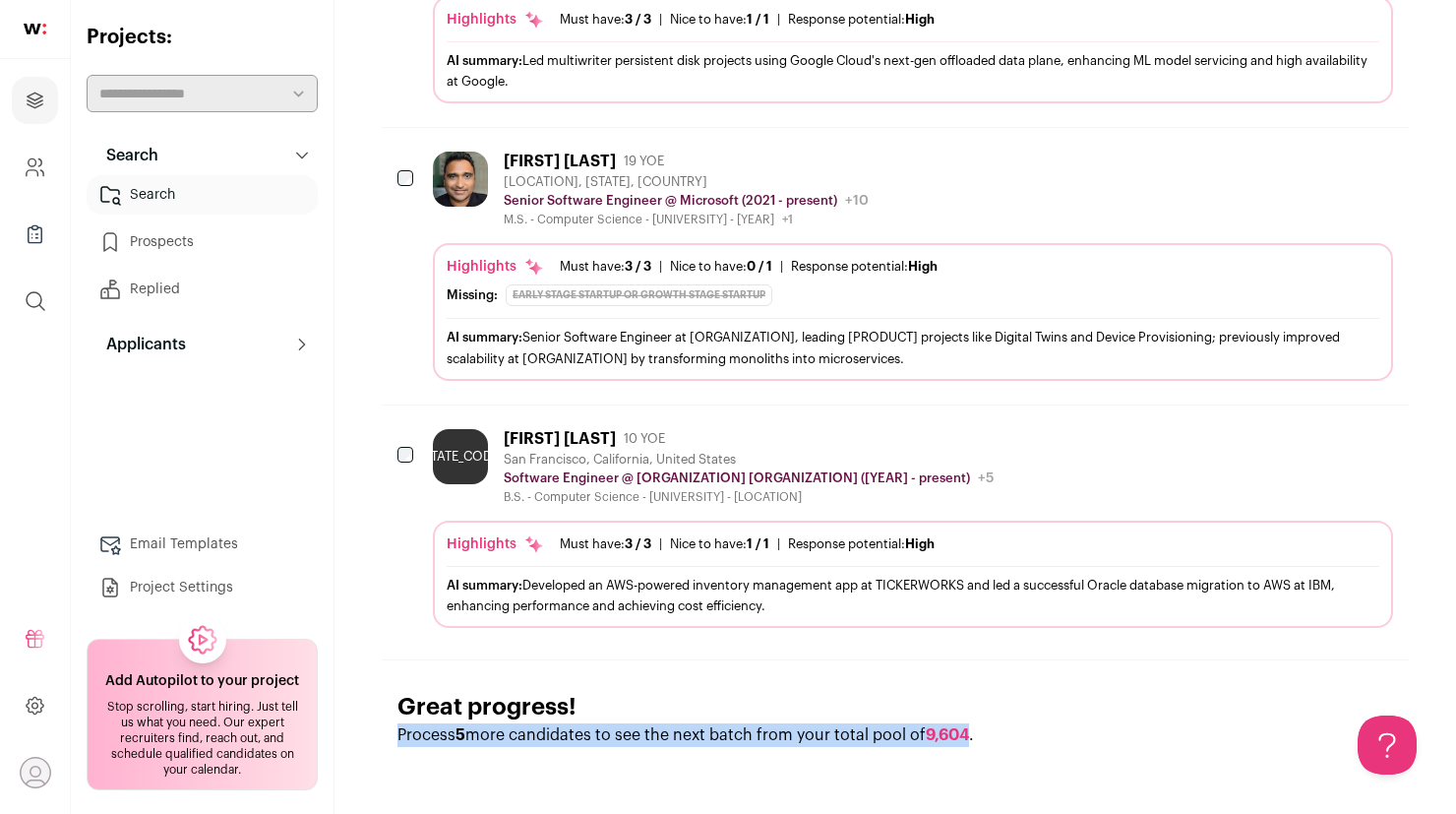 click on "Process  5  more candidates to see the next batch from your total pool of  9,604 ." at bounding box center (895, 735) 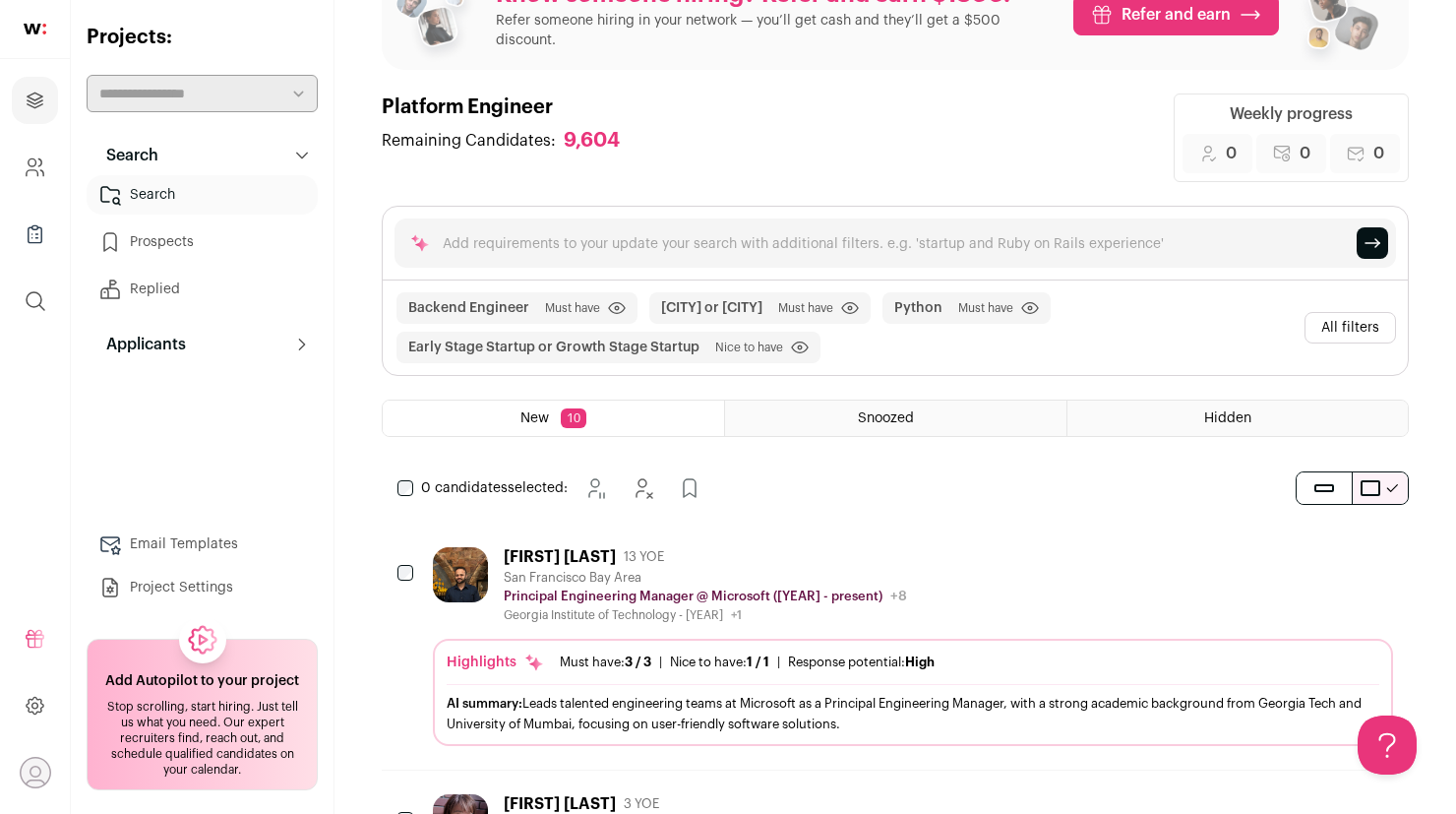 scroll, scrollTop: 0, scrollLeft: 0, axis: both 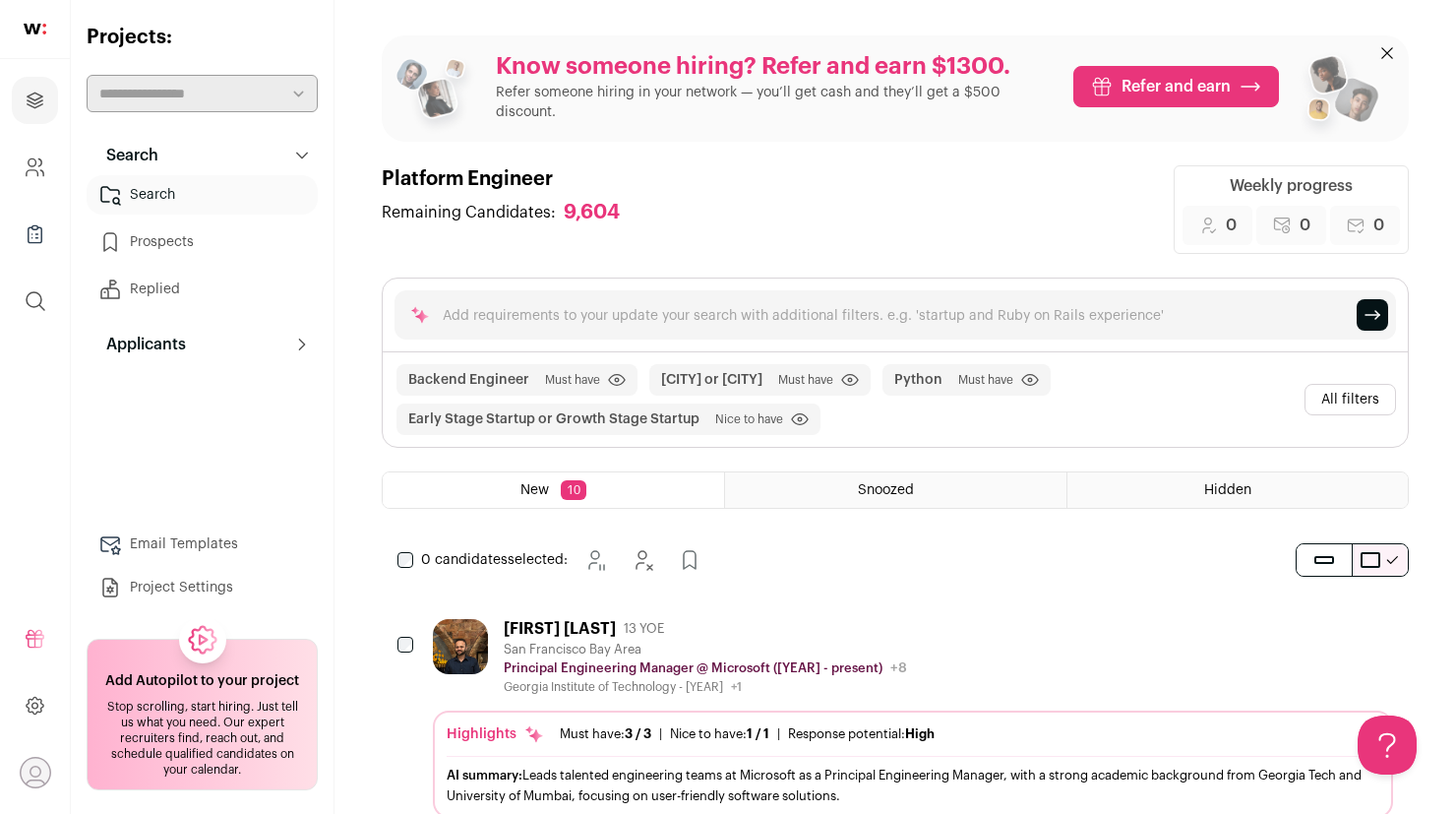 click on "9,604" at bounding box center (591, 213) 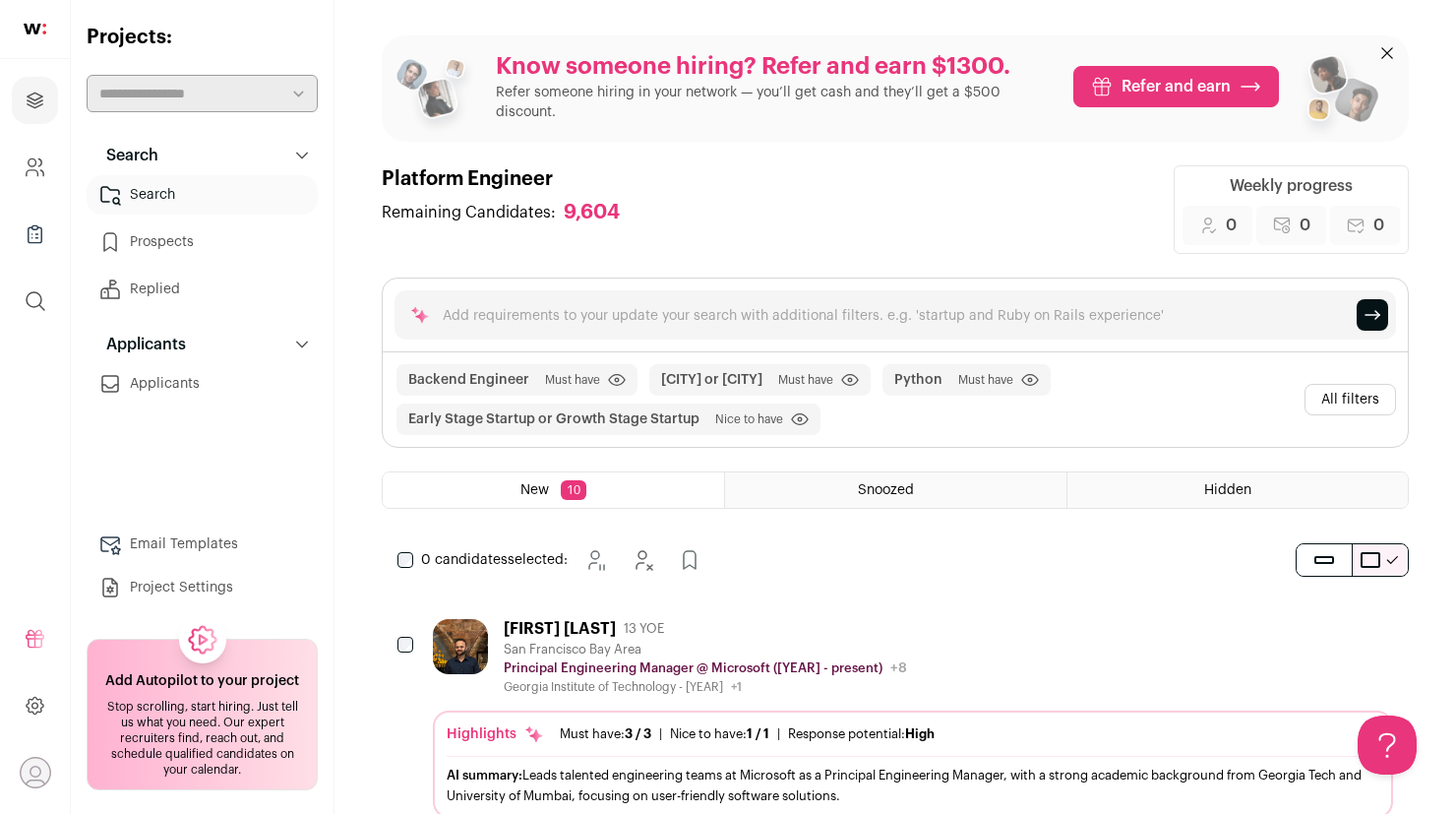 click on "Applicants" at bounding box center (202, 384) 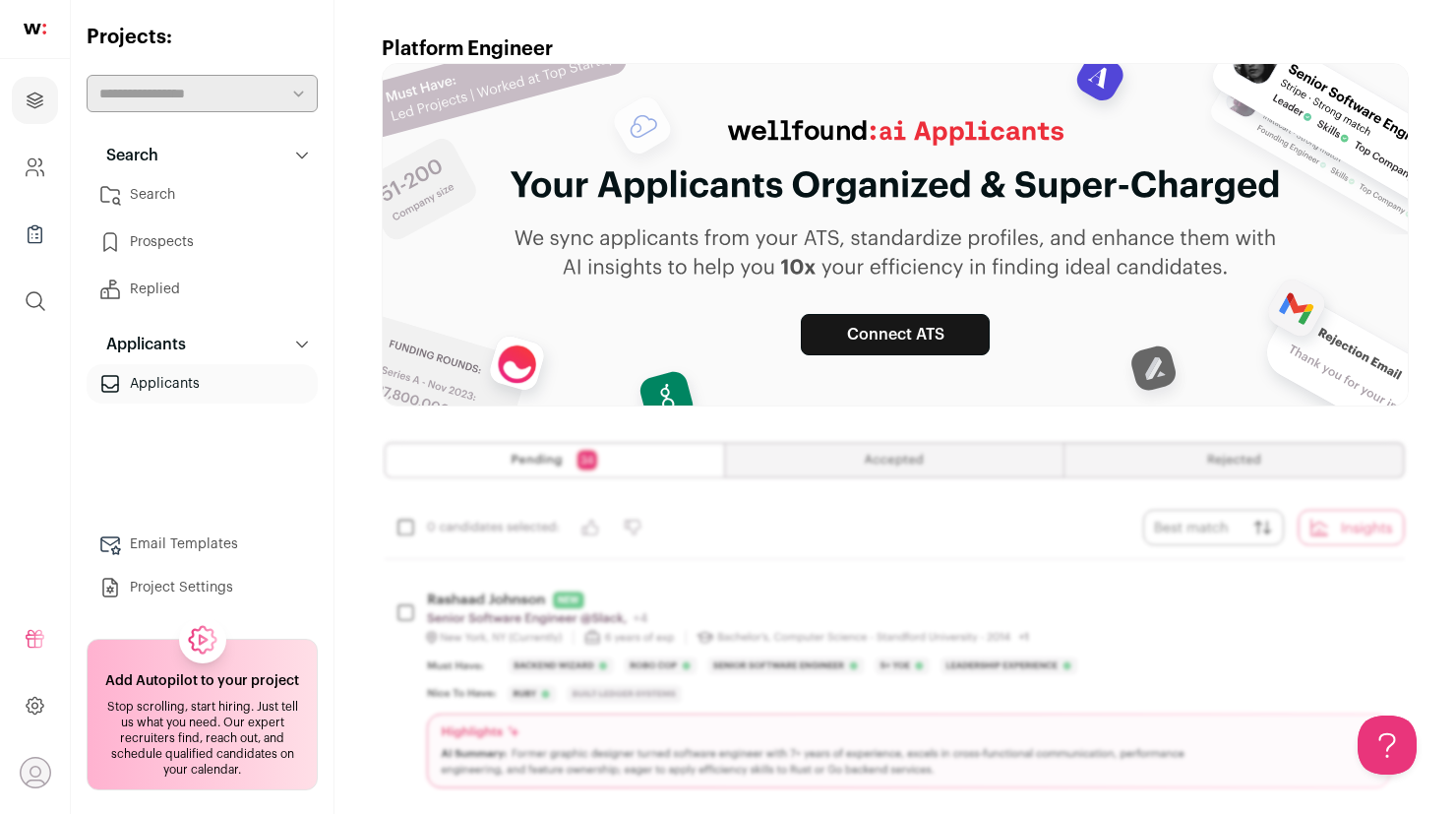 scroll, scrollTop: 0, scrollLeft: 0, axis: both 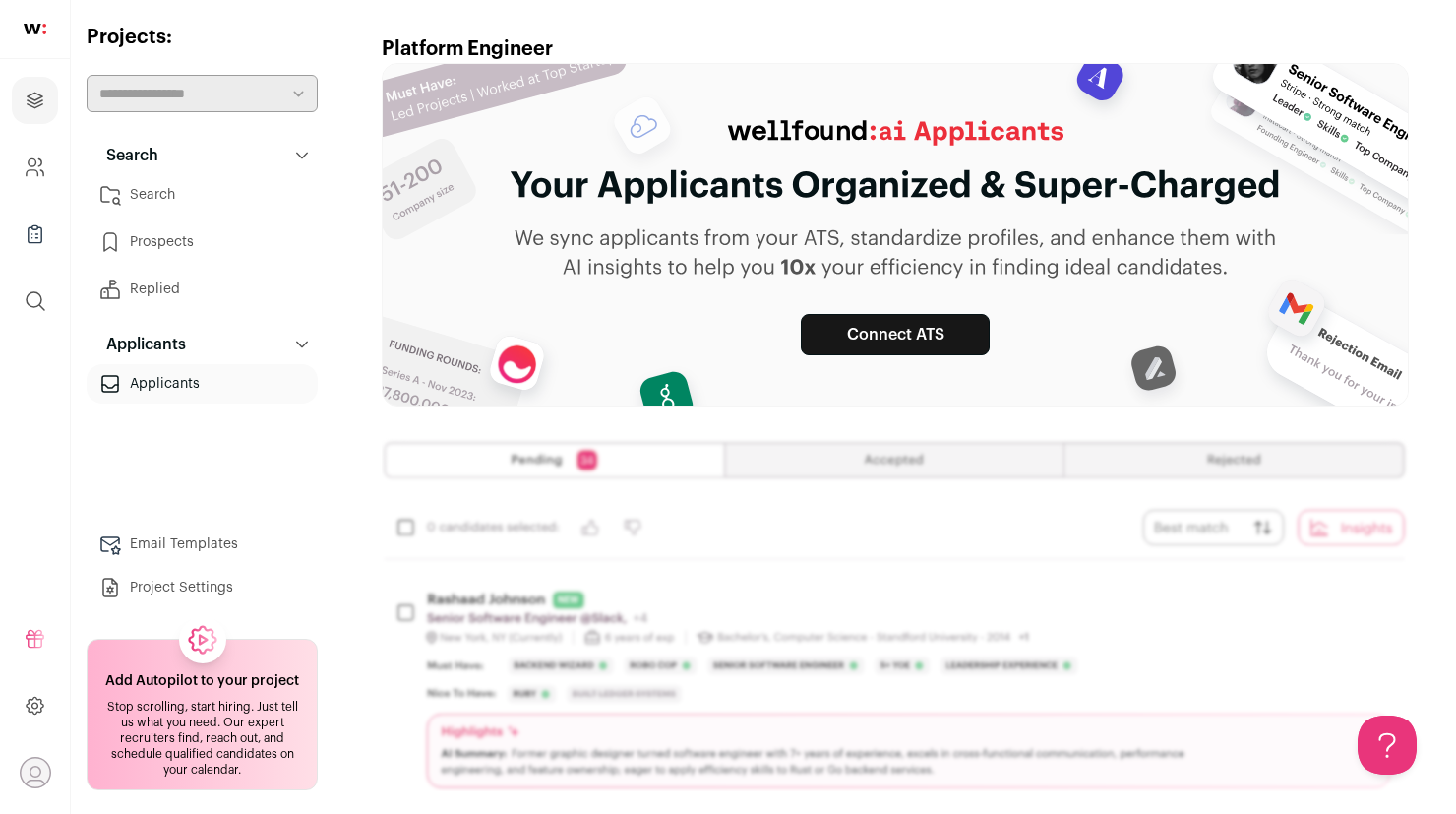 click on "Search" at bounding box center (202, 195) 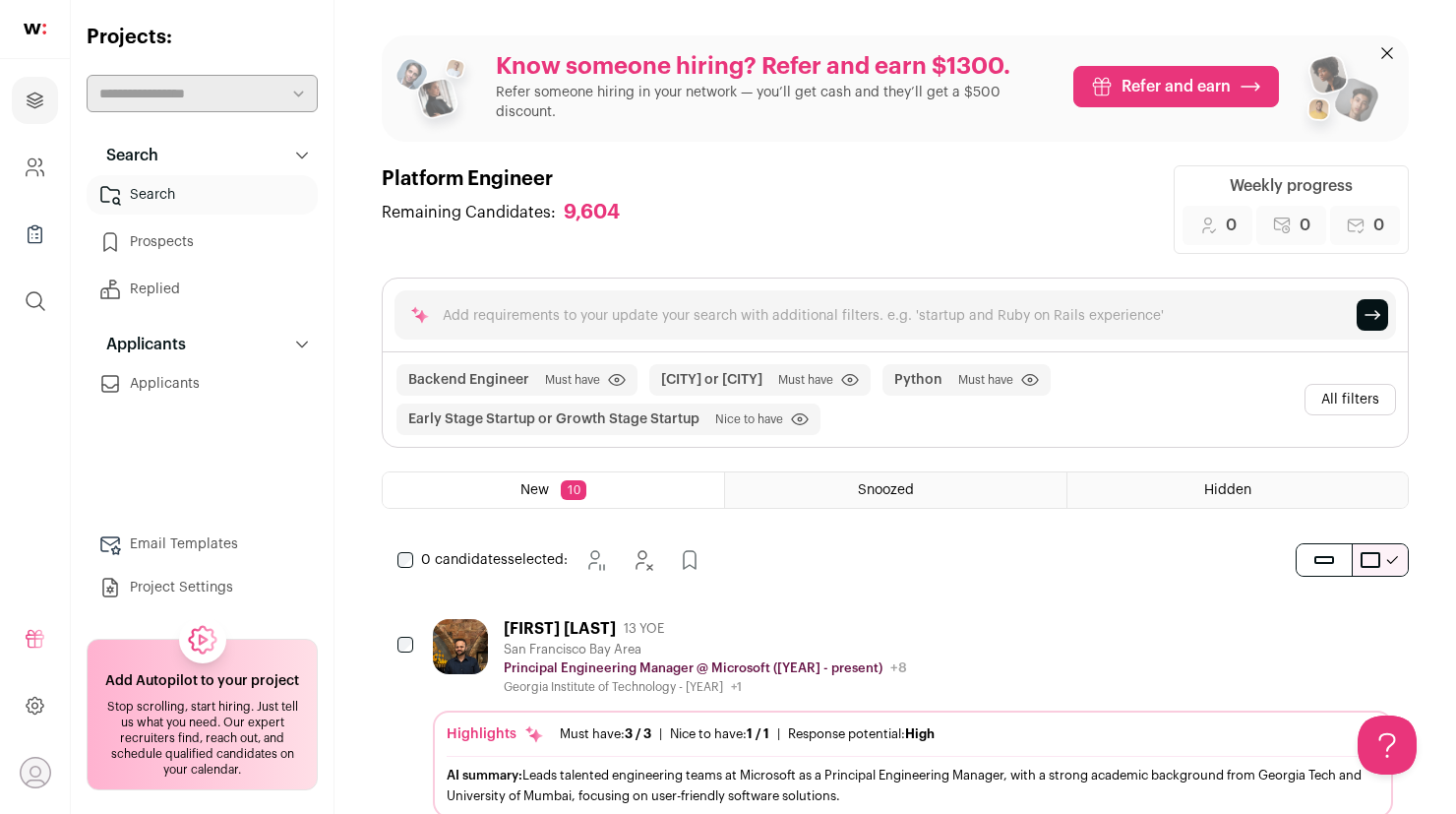 click on "Prospects" at bounding box center [202, 242] 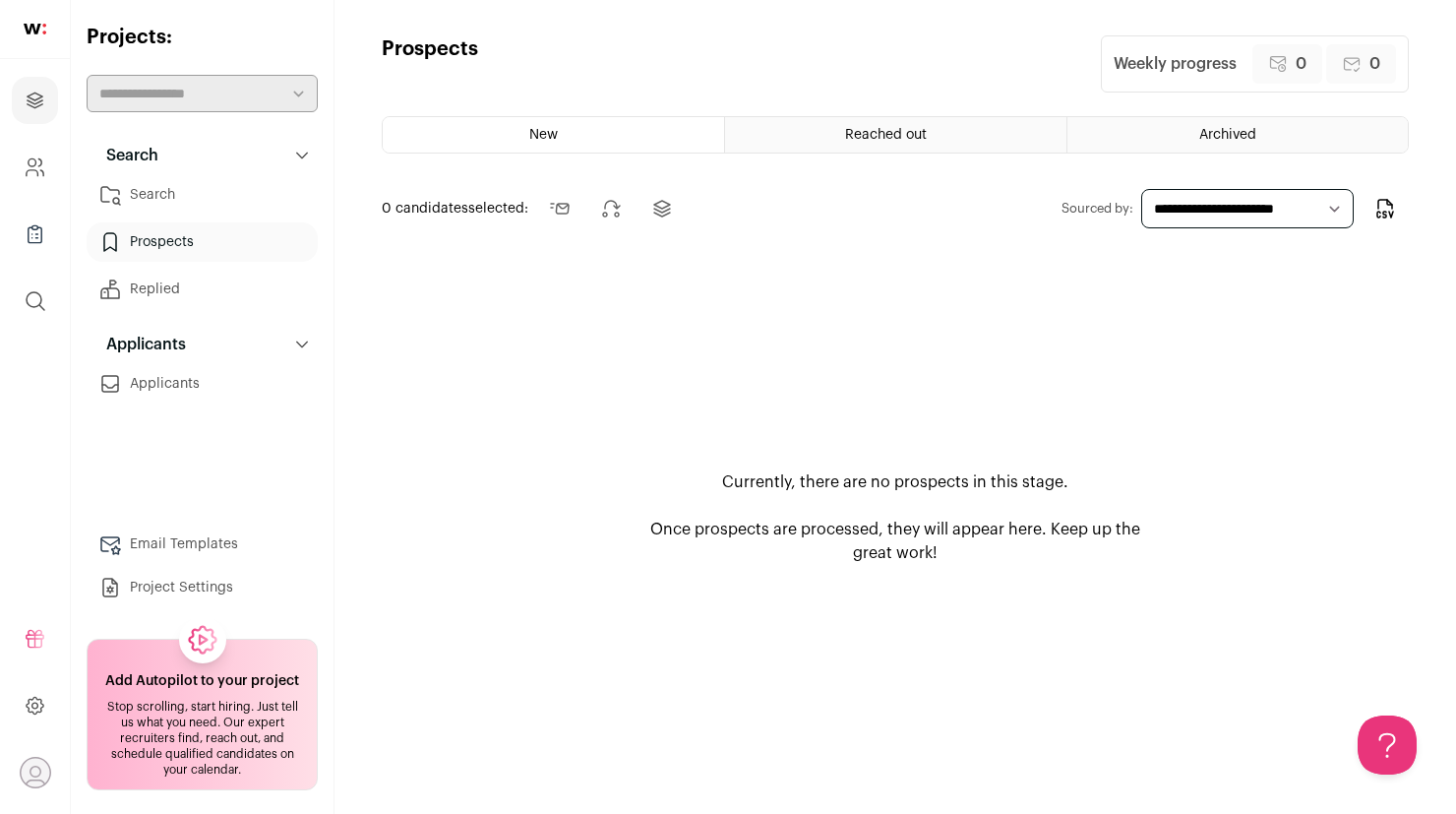 scroll, scrollTop: 0, scrollLeft: 0, axis: both 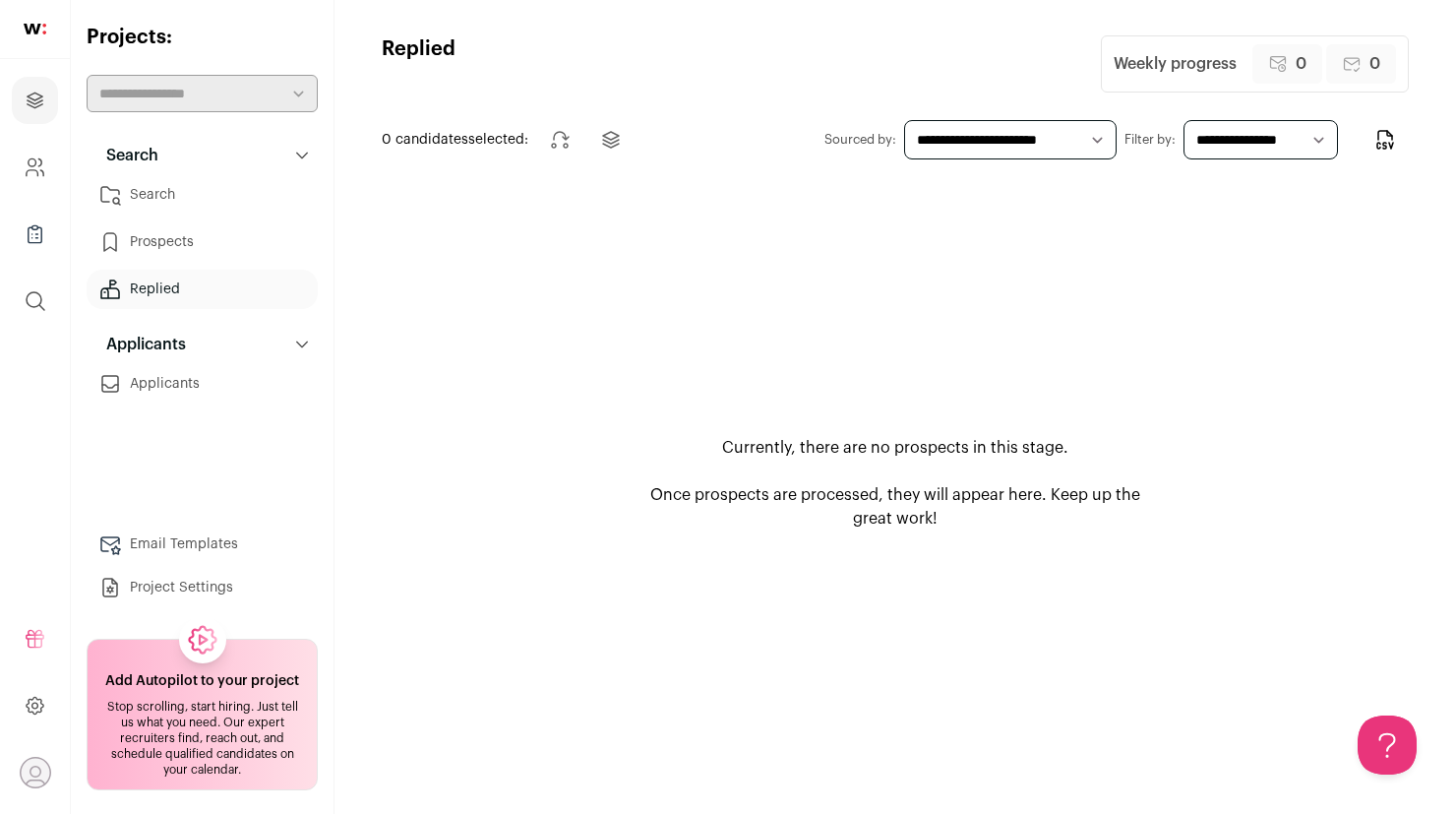 click on "Prospects" at bounding box center (202, 242) 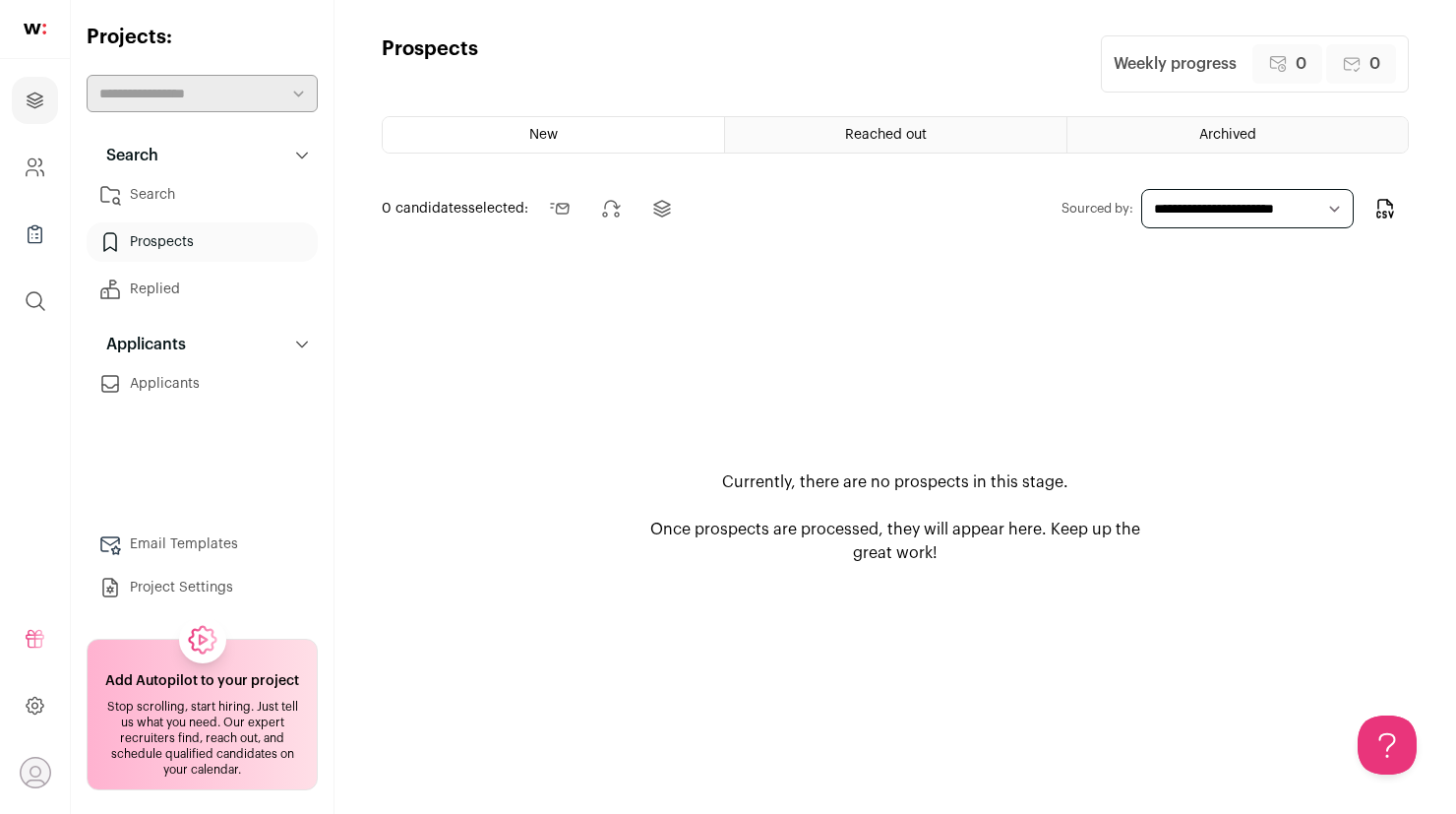scroll, scrollTop: 0, scrollLeft: 0, axis: both 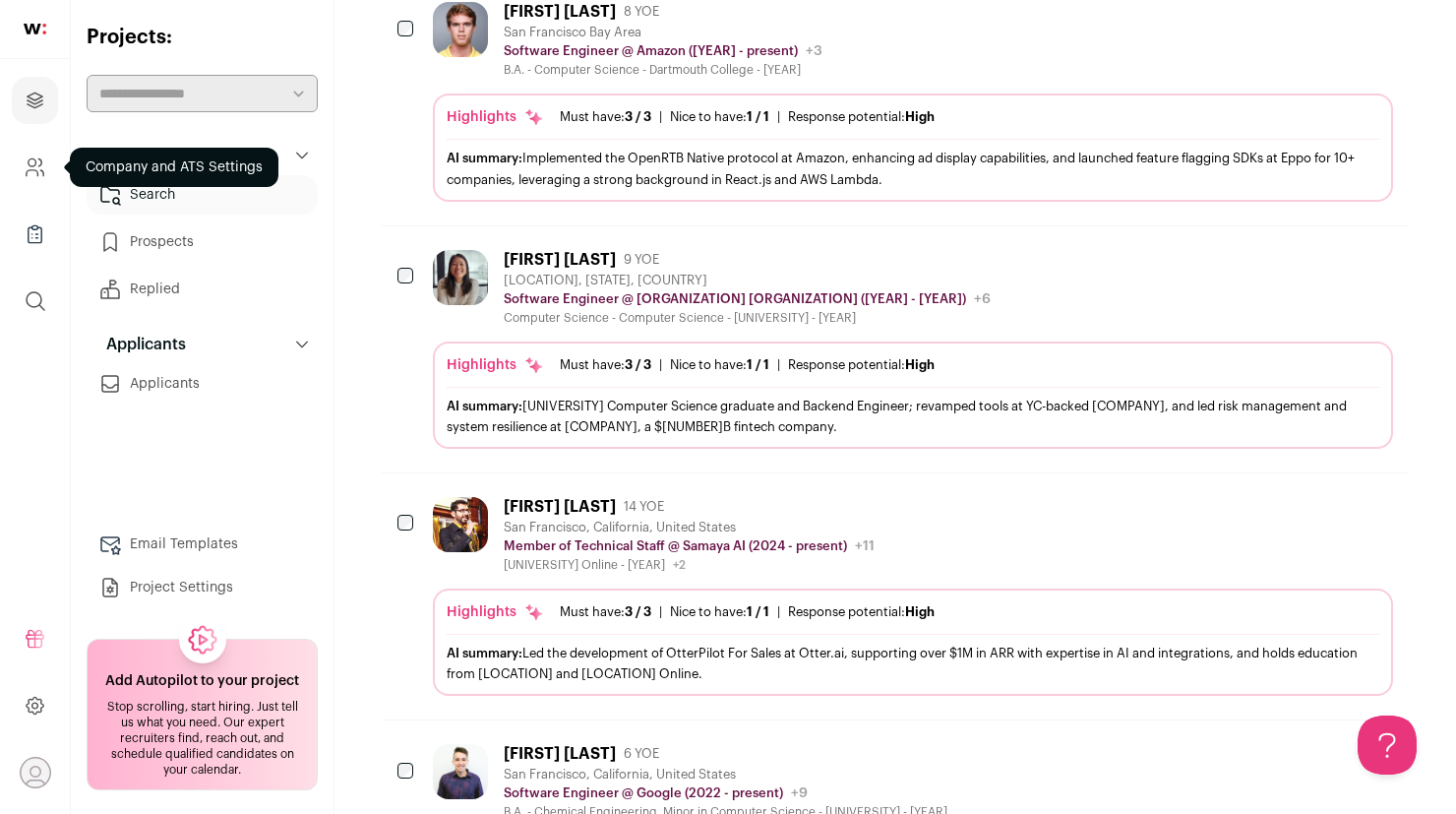 click 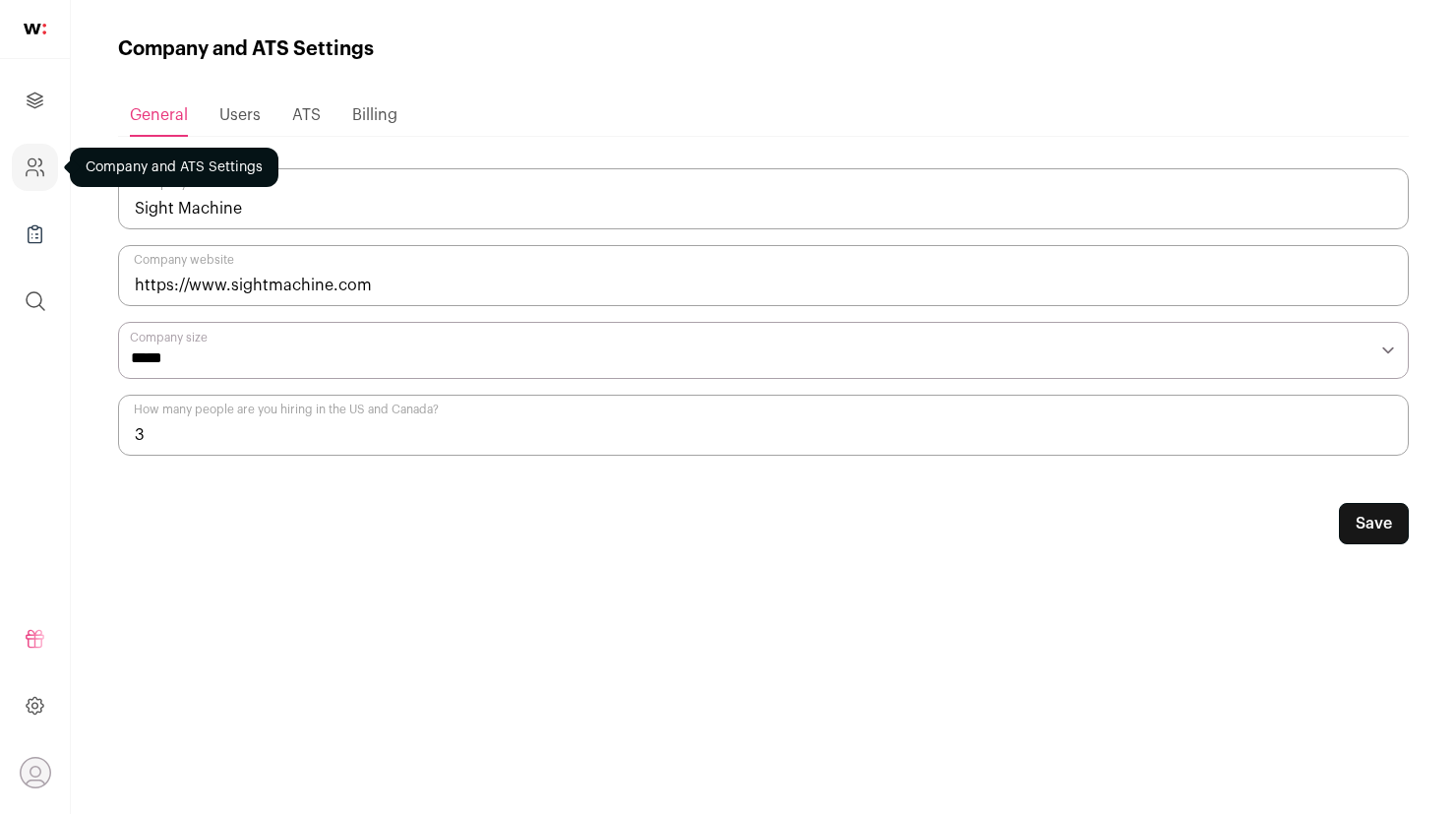 scroll, scrollTop: 0, scrollLeft: 0, axis: both 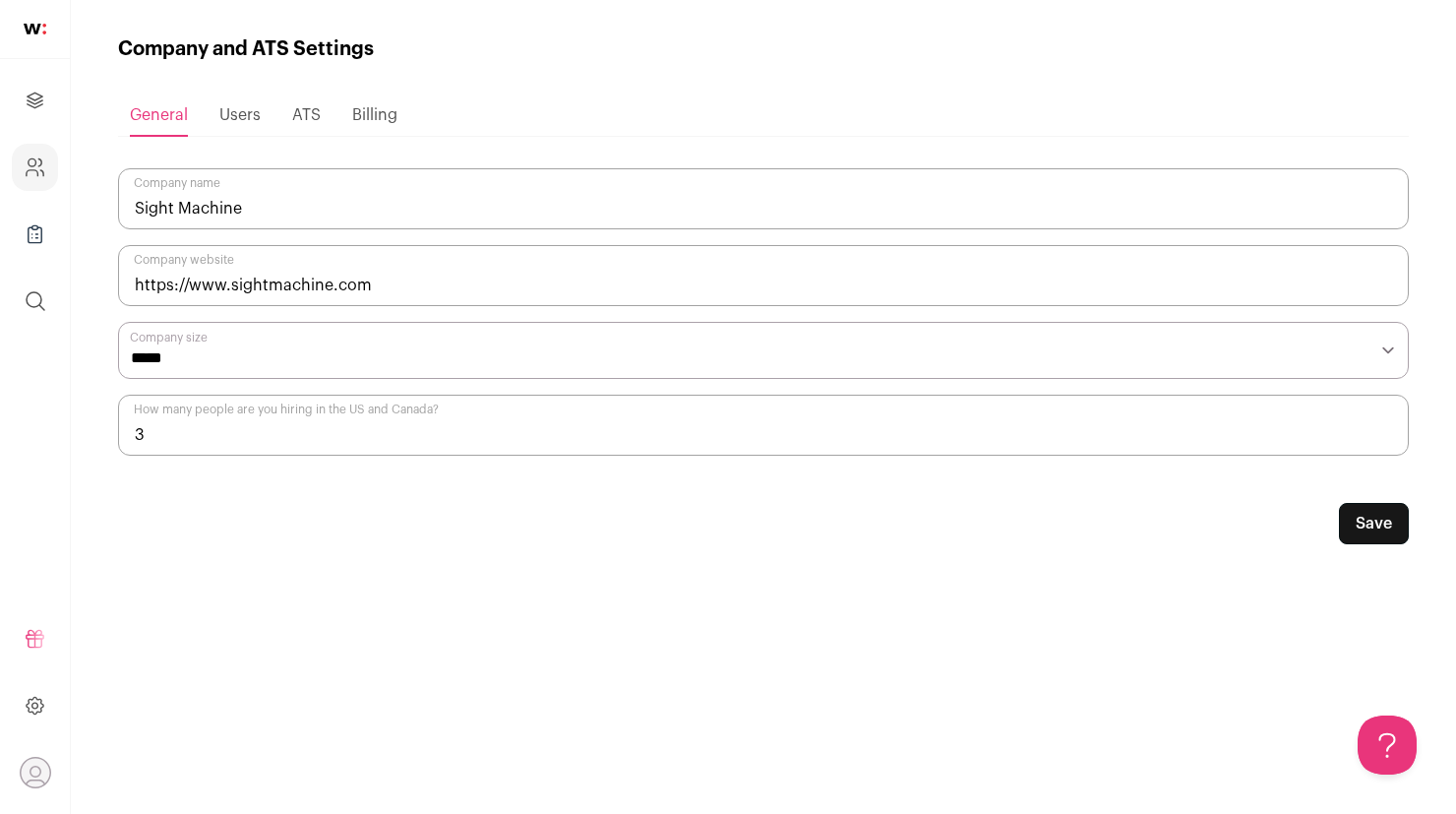 click on "ATS" at bounding box center (306, 115) 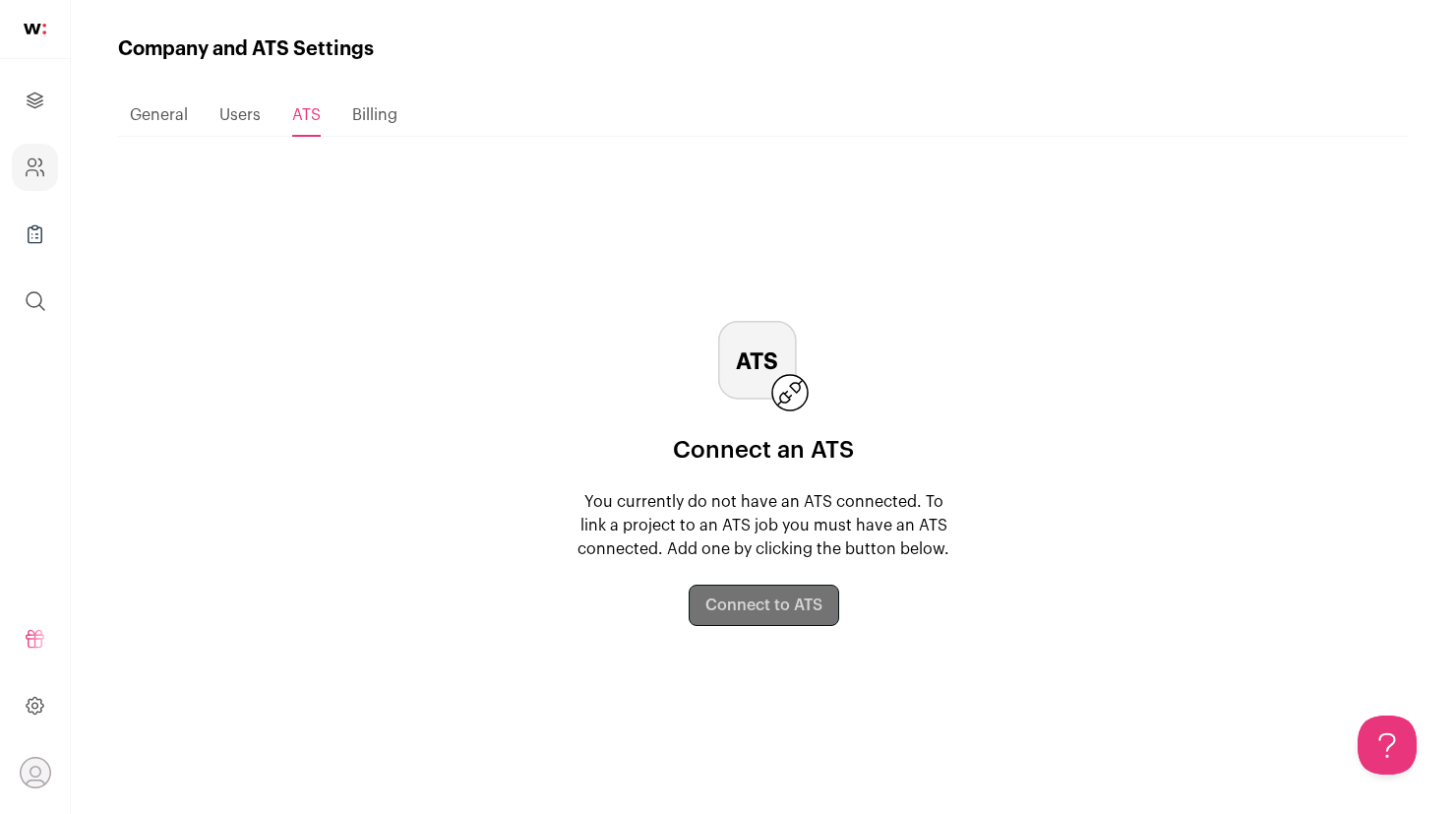 scroll, scrollTop: 0, scrollLeft: 0, axis: both 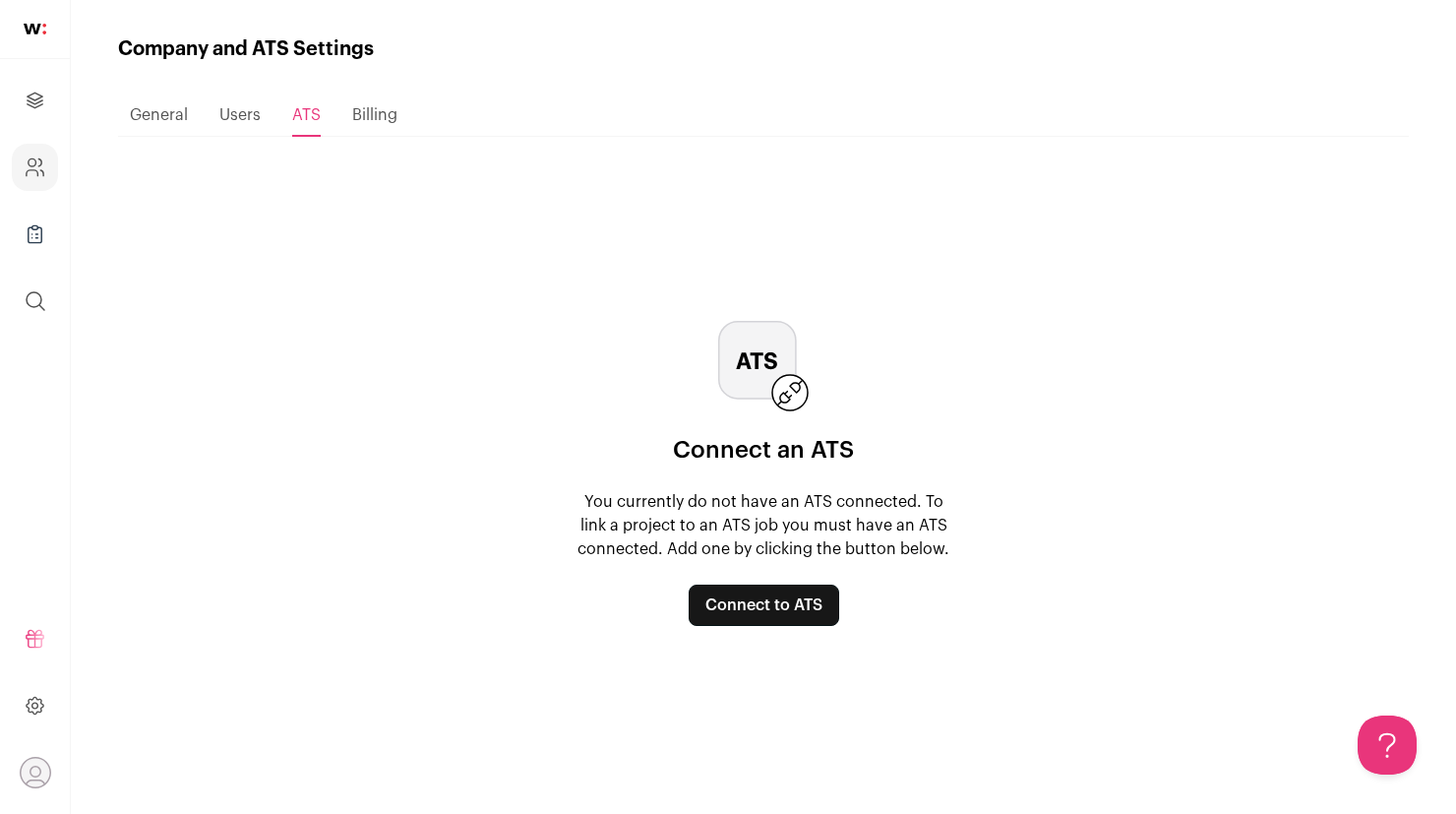 click on "Users" at bounding box center [240, 115] 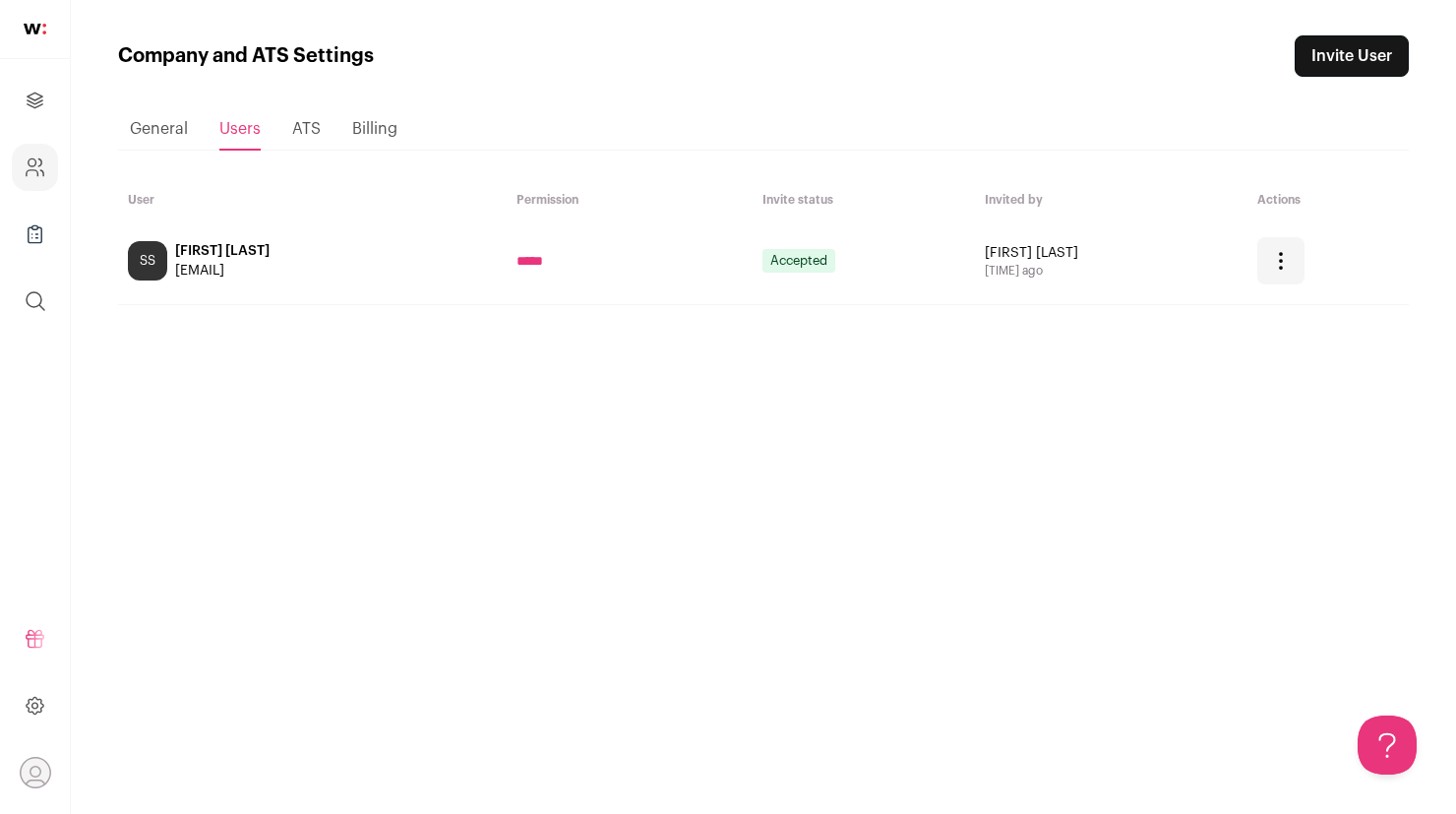 scroll, scrollTop: 0, scrollLeft: 0, axis: both 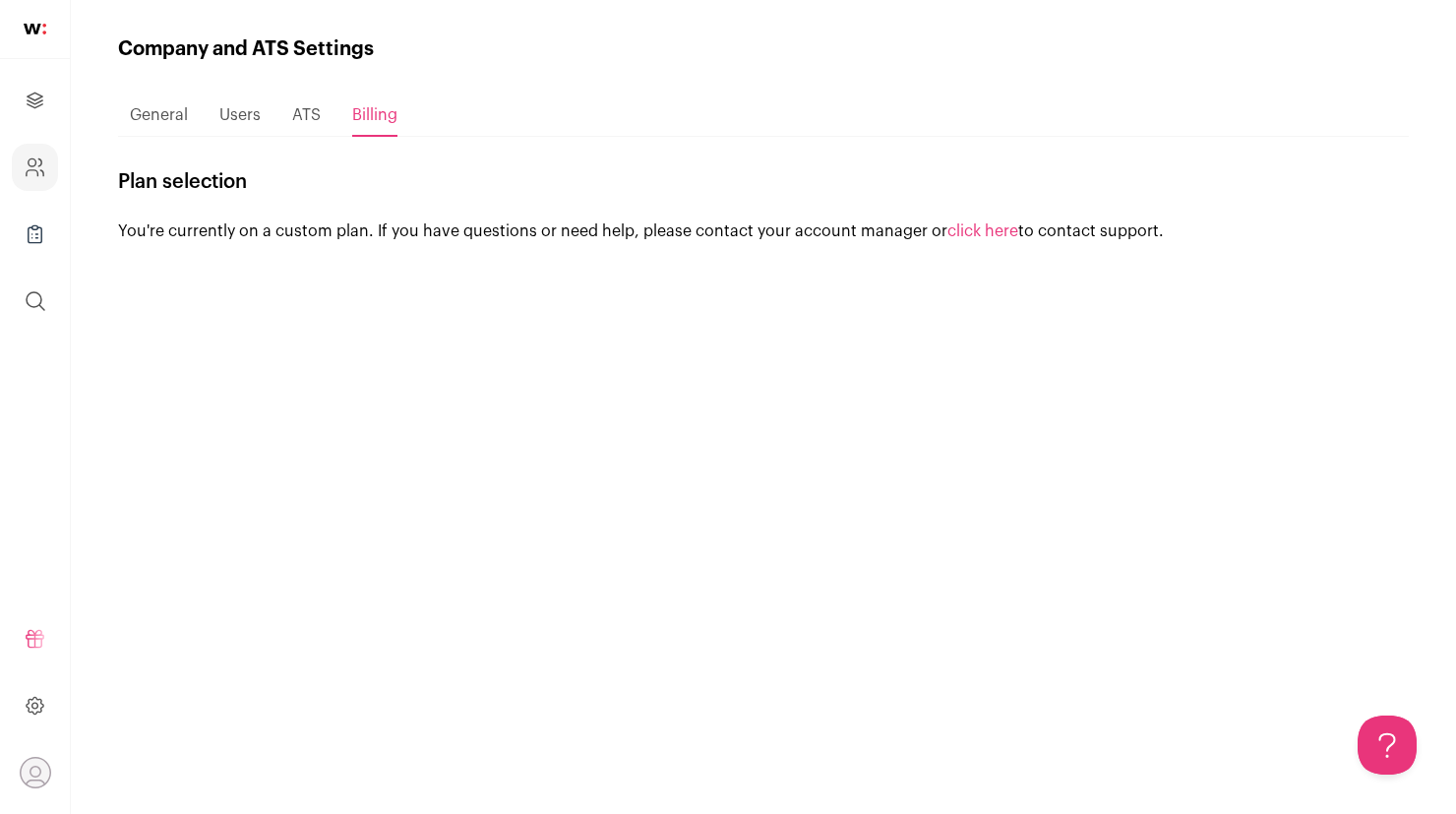 click on "General" at bounding box center [158, 115] 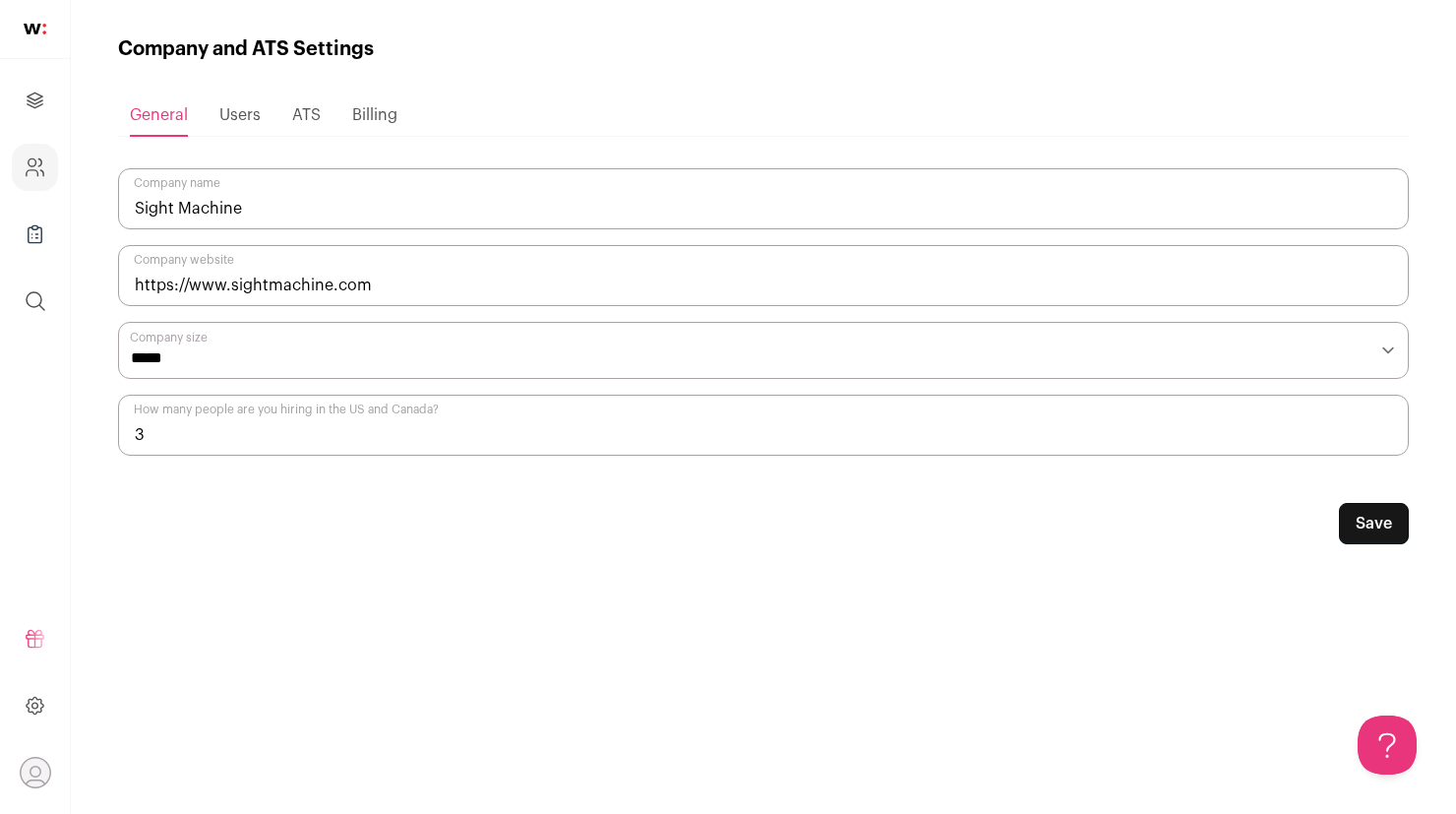 scroll, scrollTop: 0, scrollLeft: 0, axis: both 